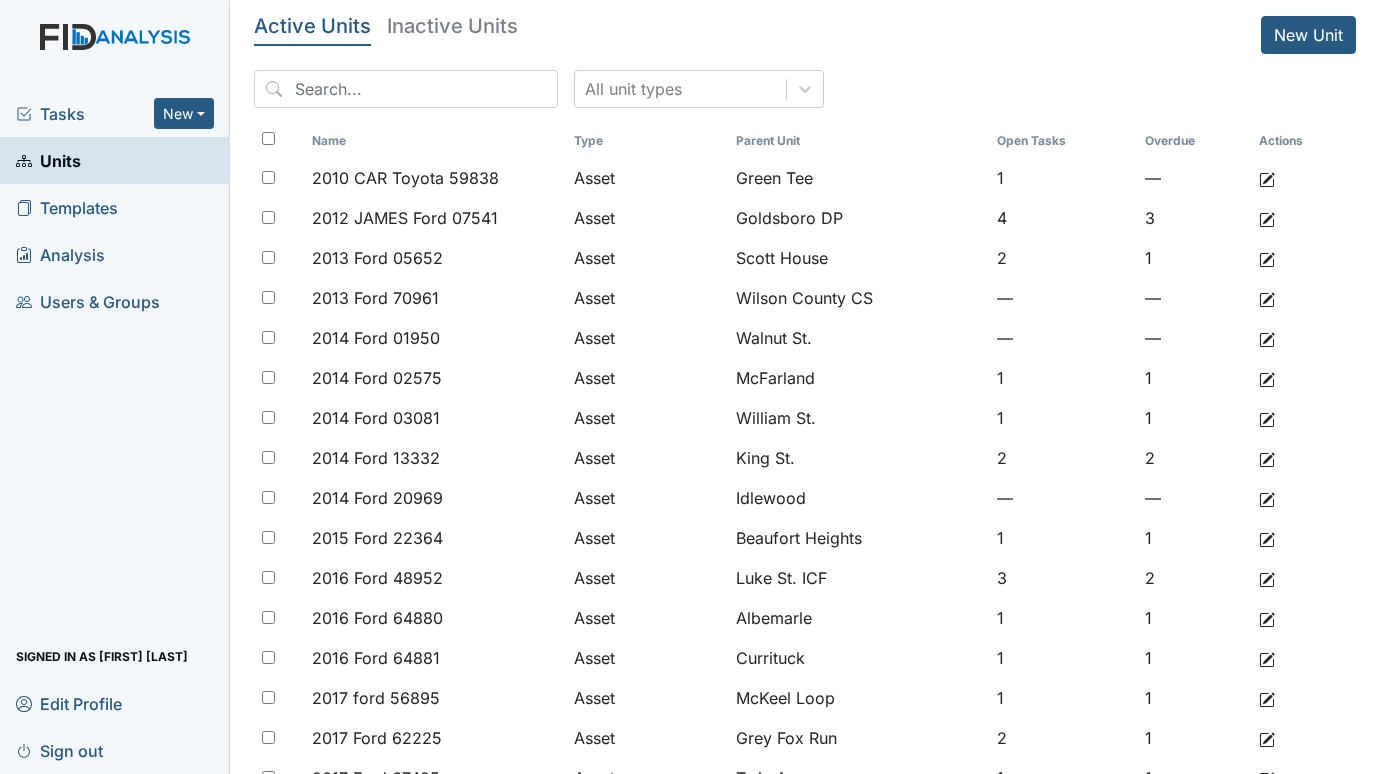 scroll, scrollTop: 0, scrollLeft: 0, axis: both 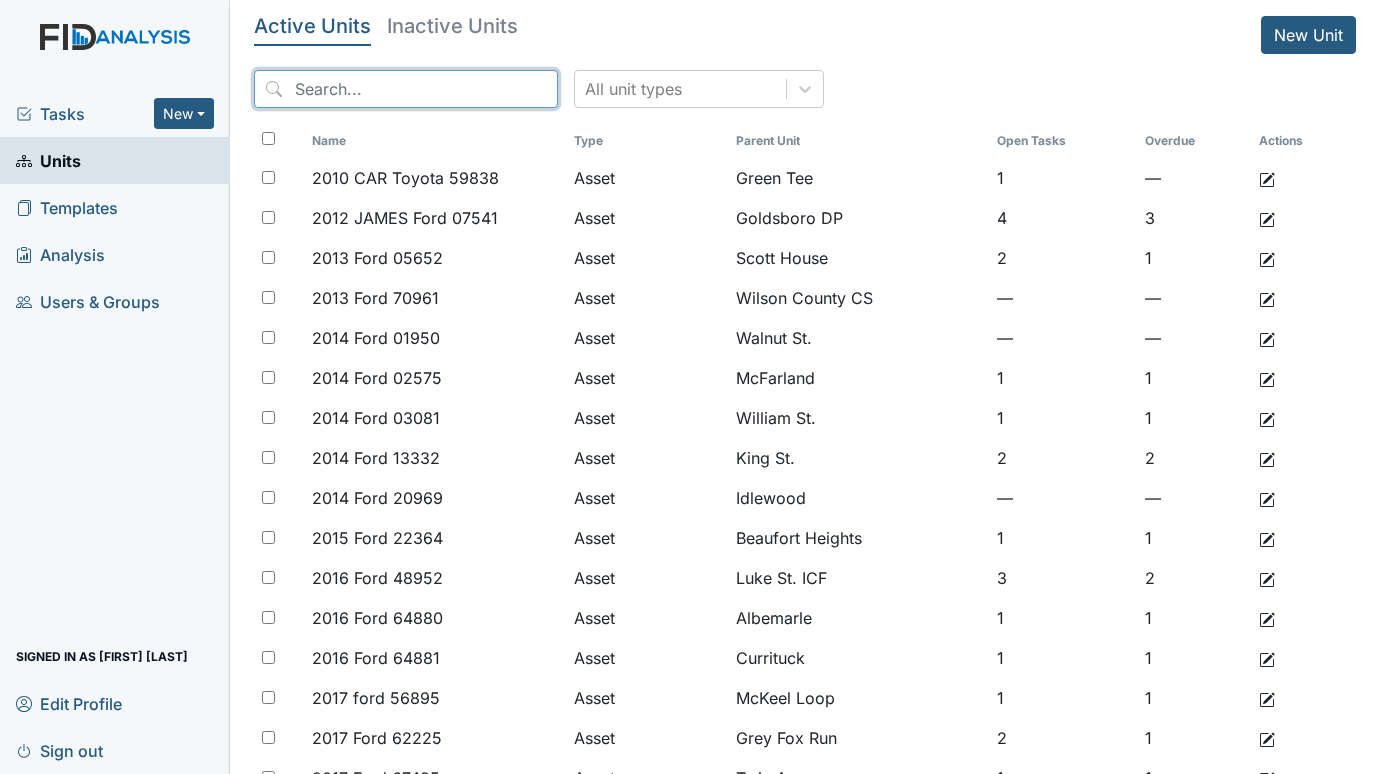click at bounding box center (406, 89) 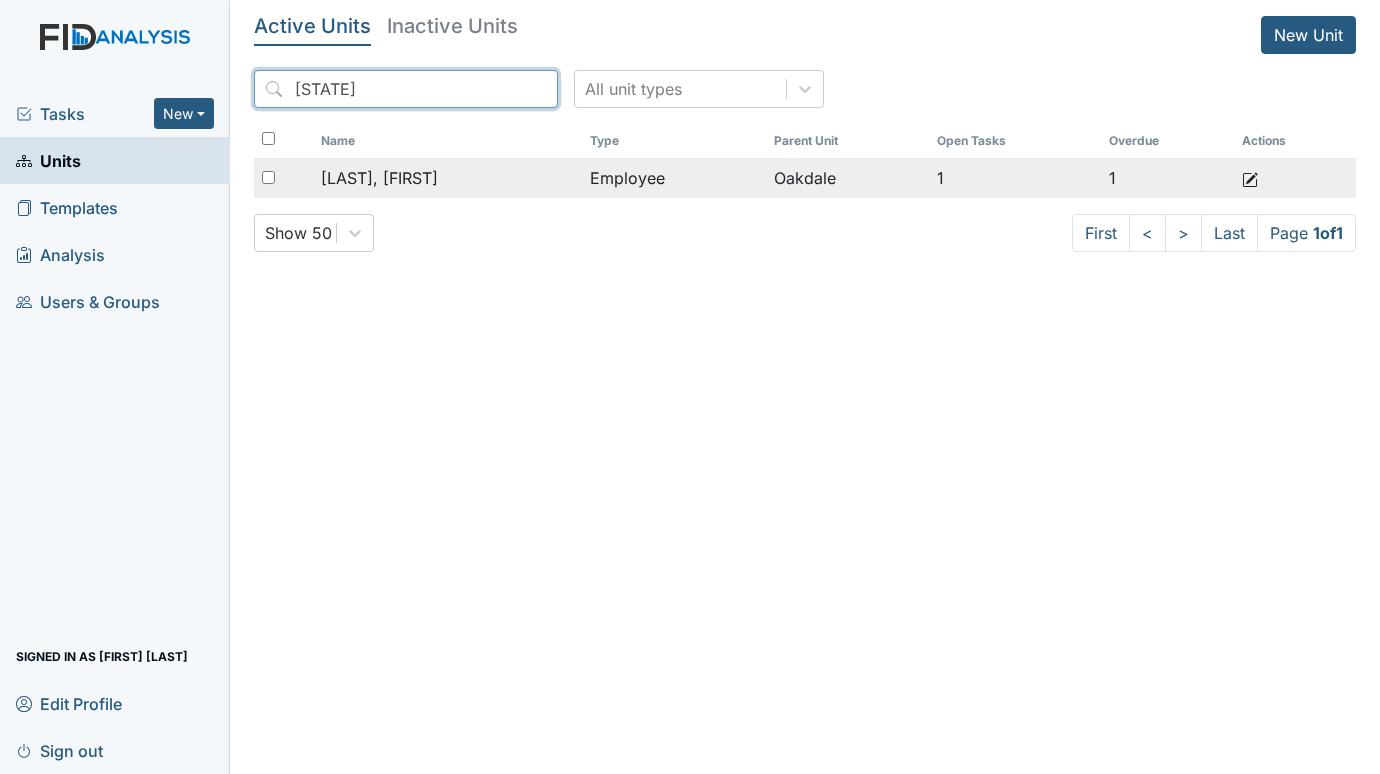 type on "CAPP" 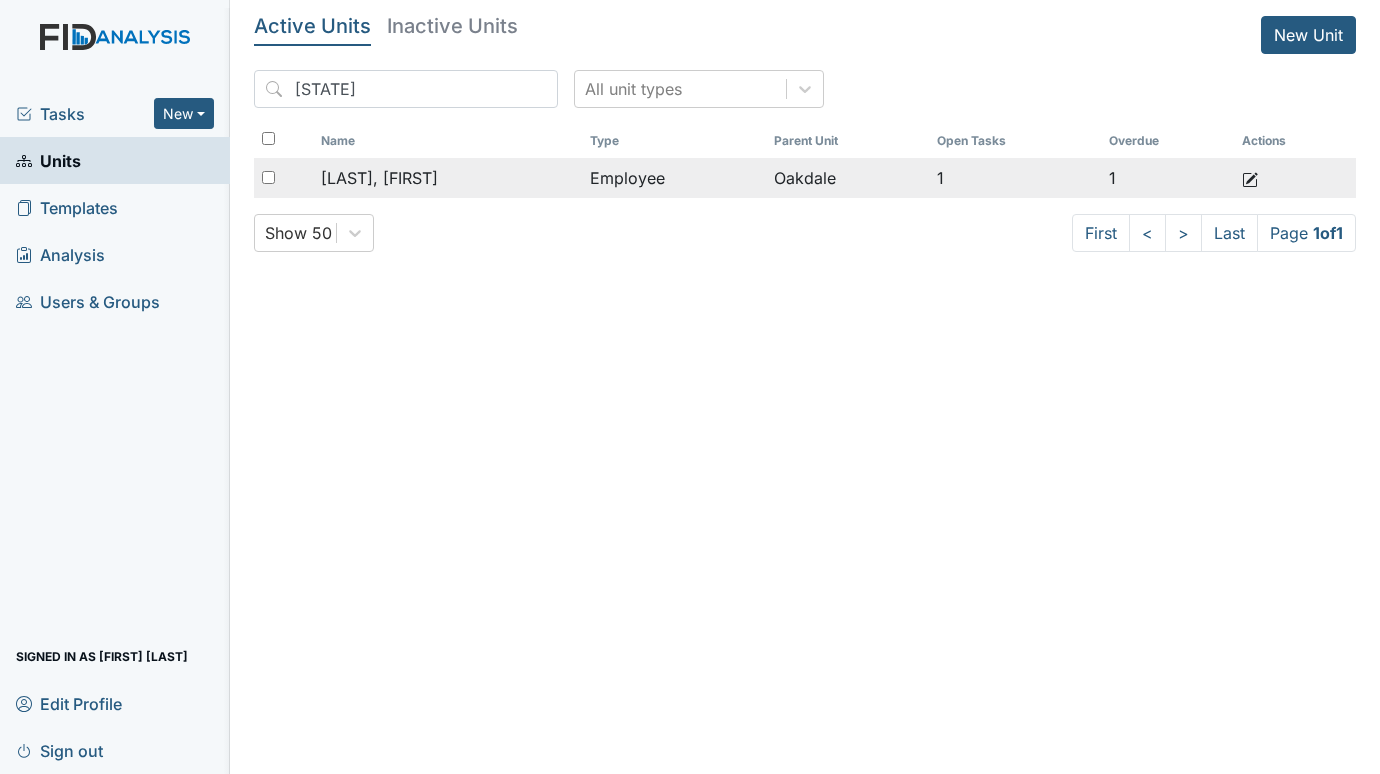 click on "Cappiello, Gaetano" at bounding box center [379, 178] 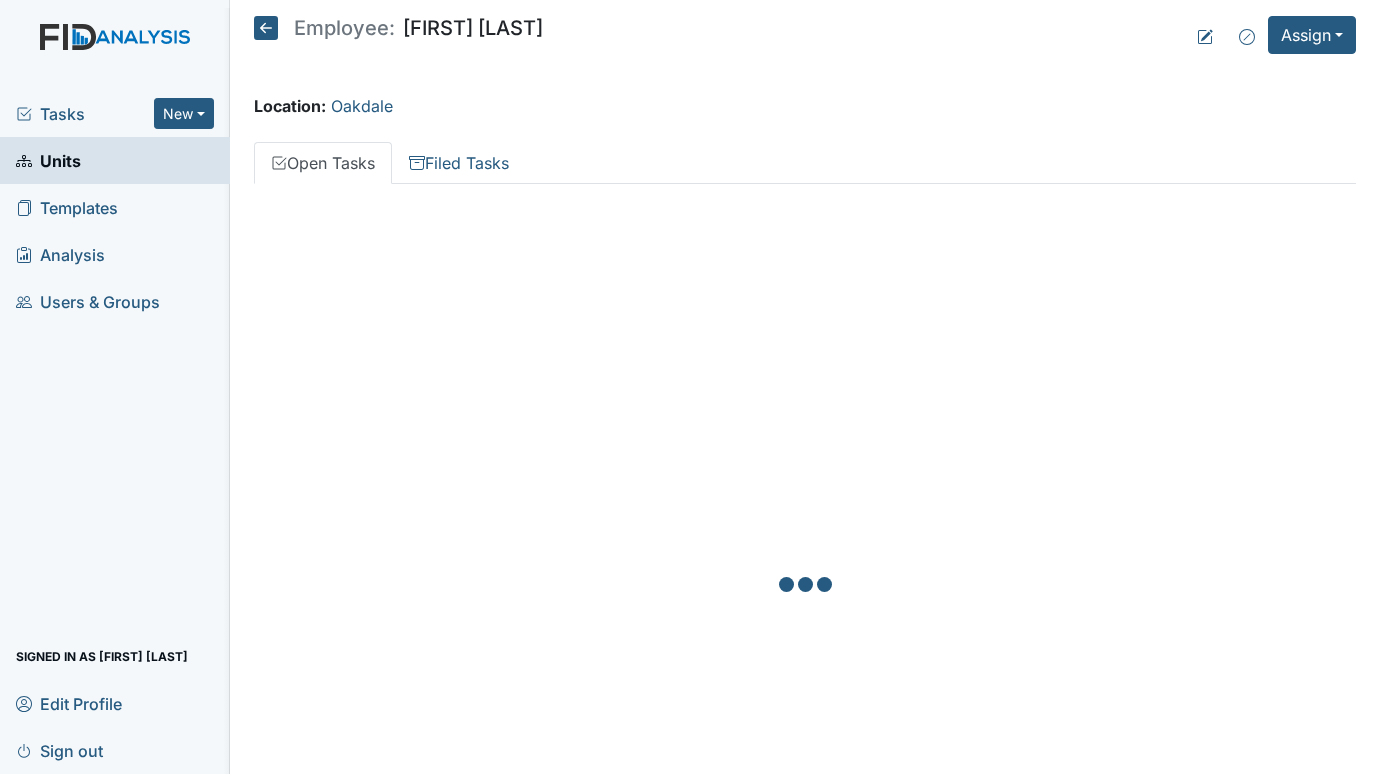 scroll, scrollTop: 0, scrollLeft: 0, axis: both 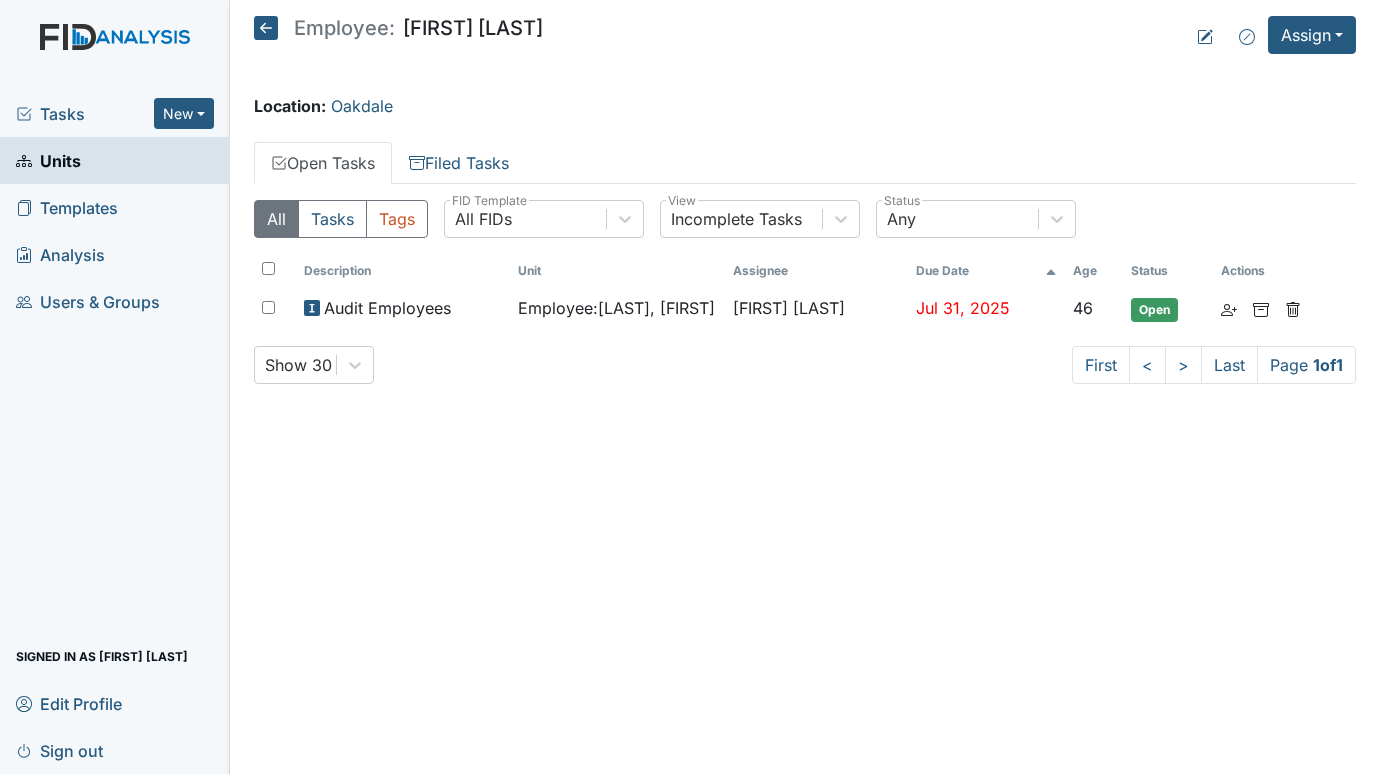 click on "Tasks" at bounding box center [85, 114] 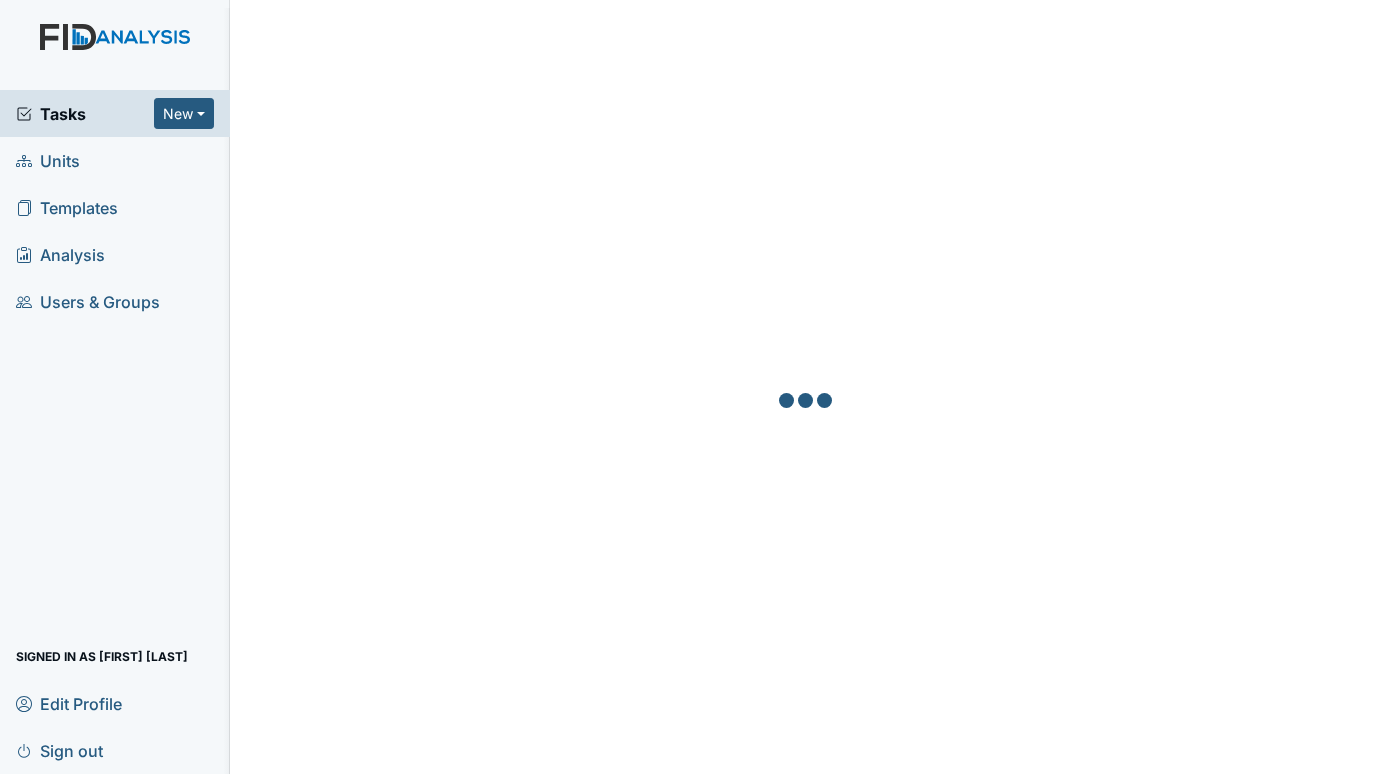 scroll, scrollTop: 0, scrollLeft: 0, axis: both 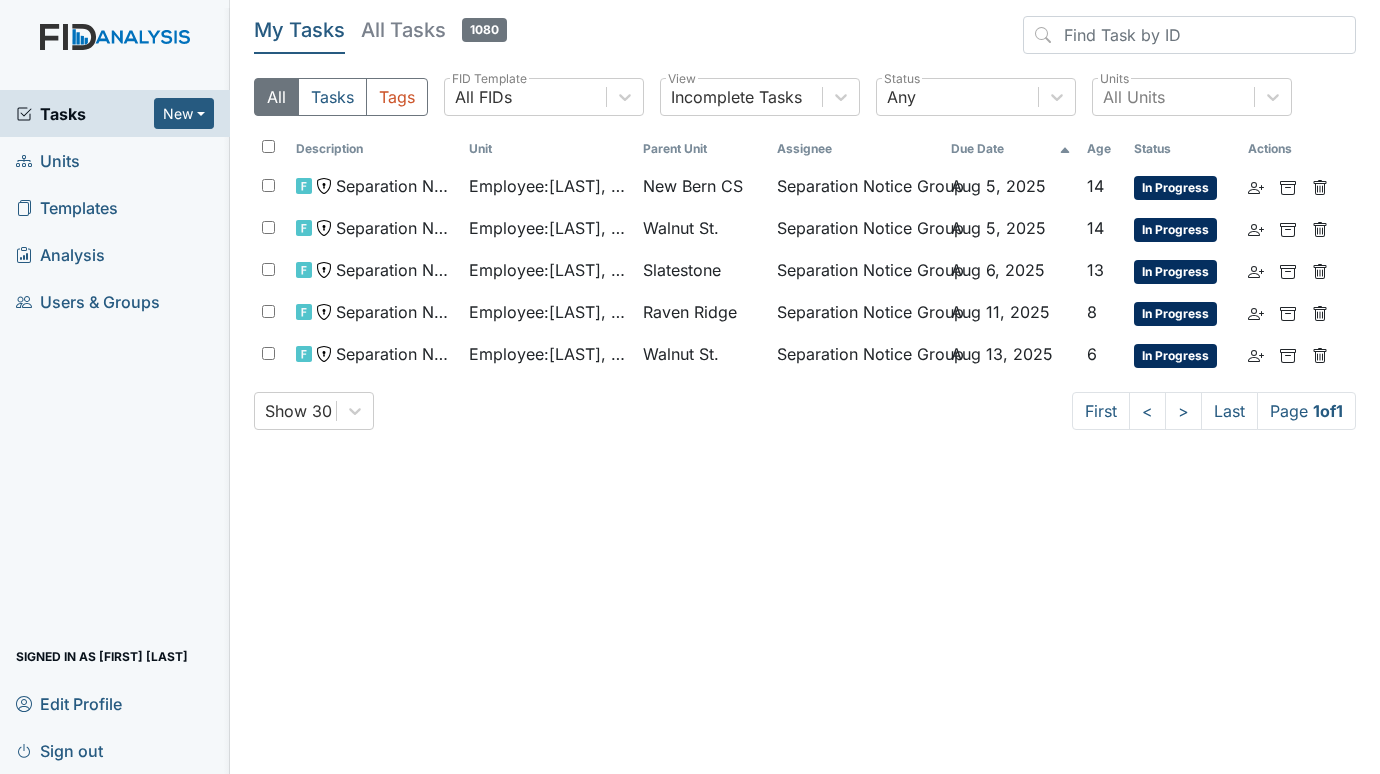 click on "Units" at bounding box center [48, 160] 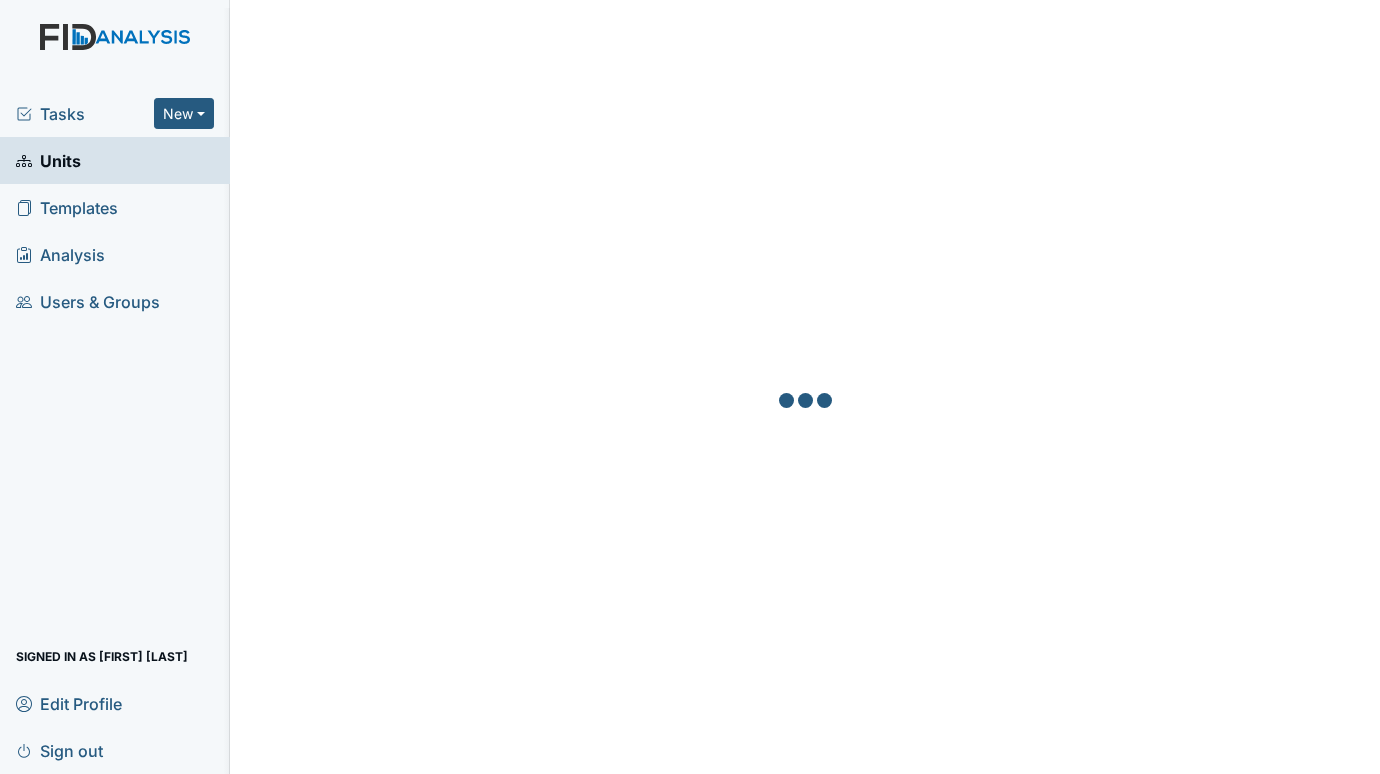 scroll, scrollTop: 0, scrollLeft: 0, axis: both 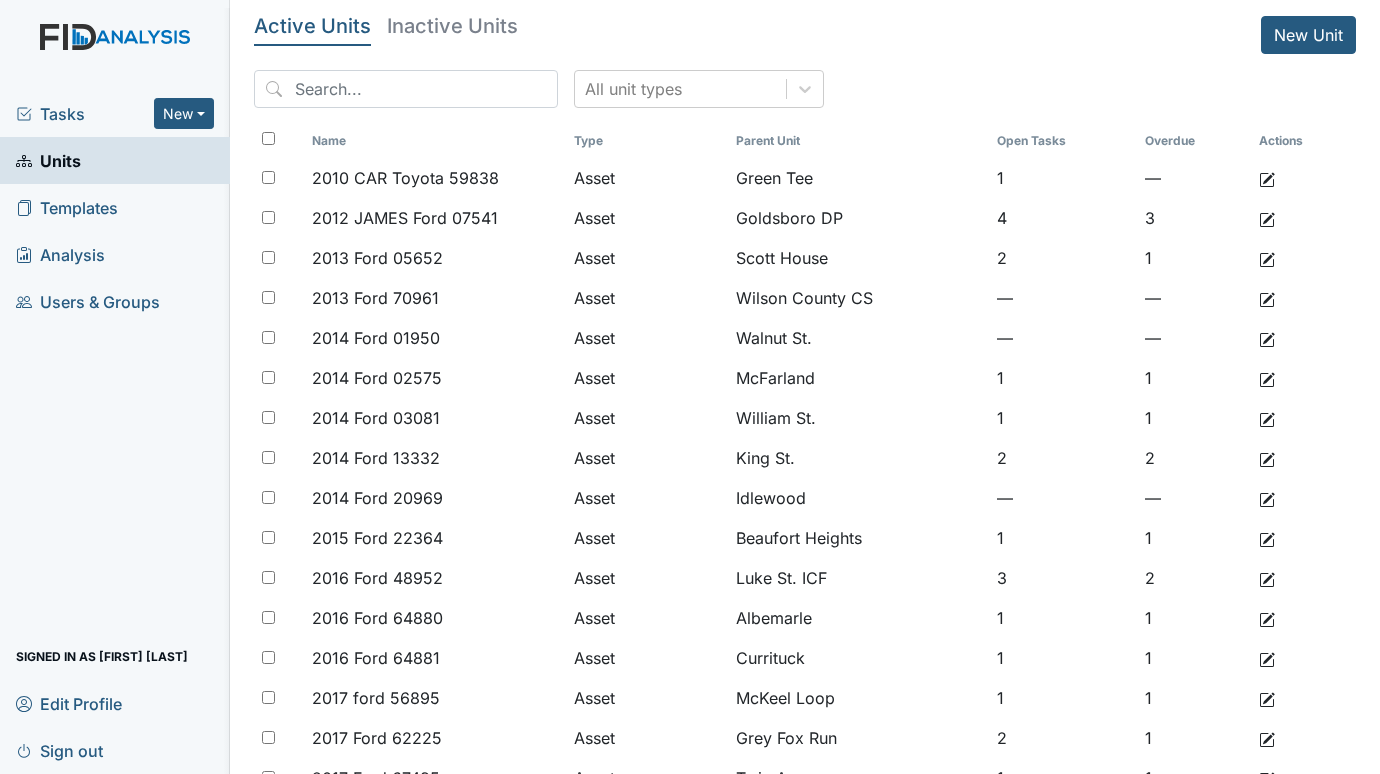 click on "Tasks" at bounding box center [85, 114] 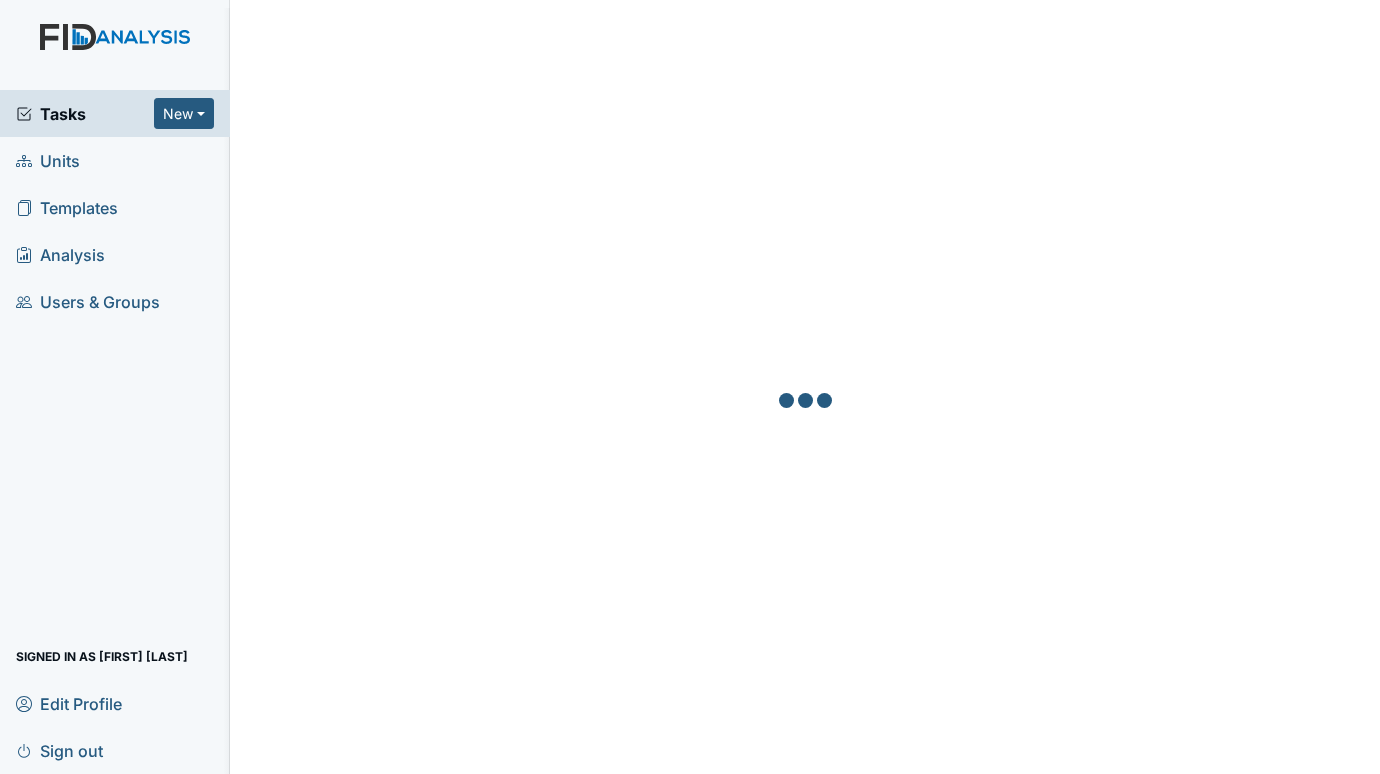 scroll, scrollTop: 0, scrollLeft: 0, axis: both 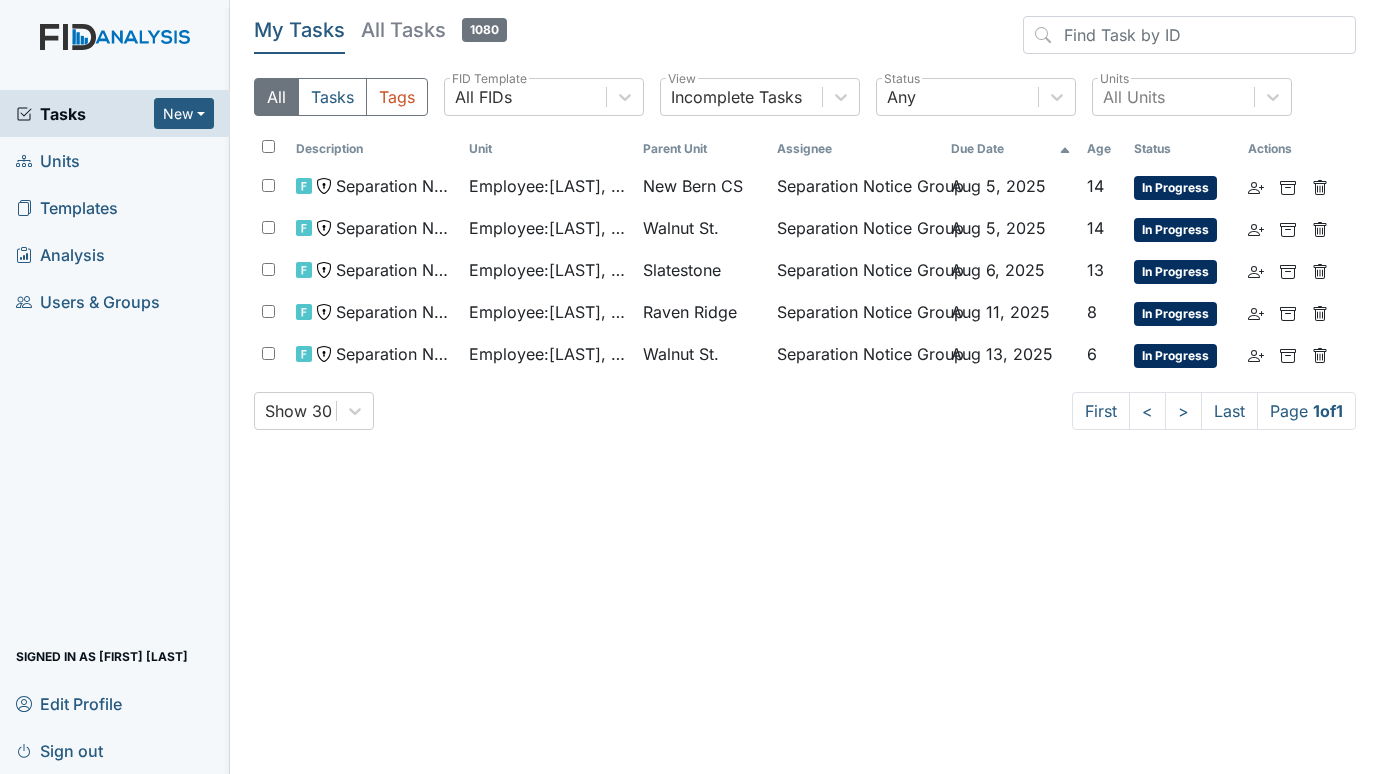 click on "Units" at bounding box center (115, 160) 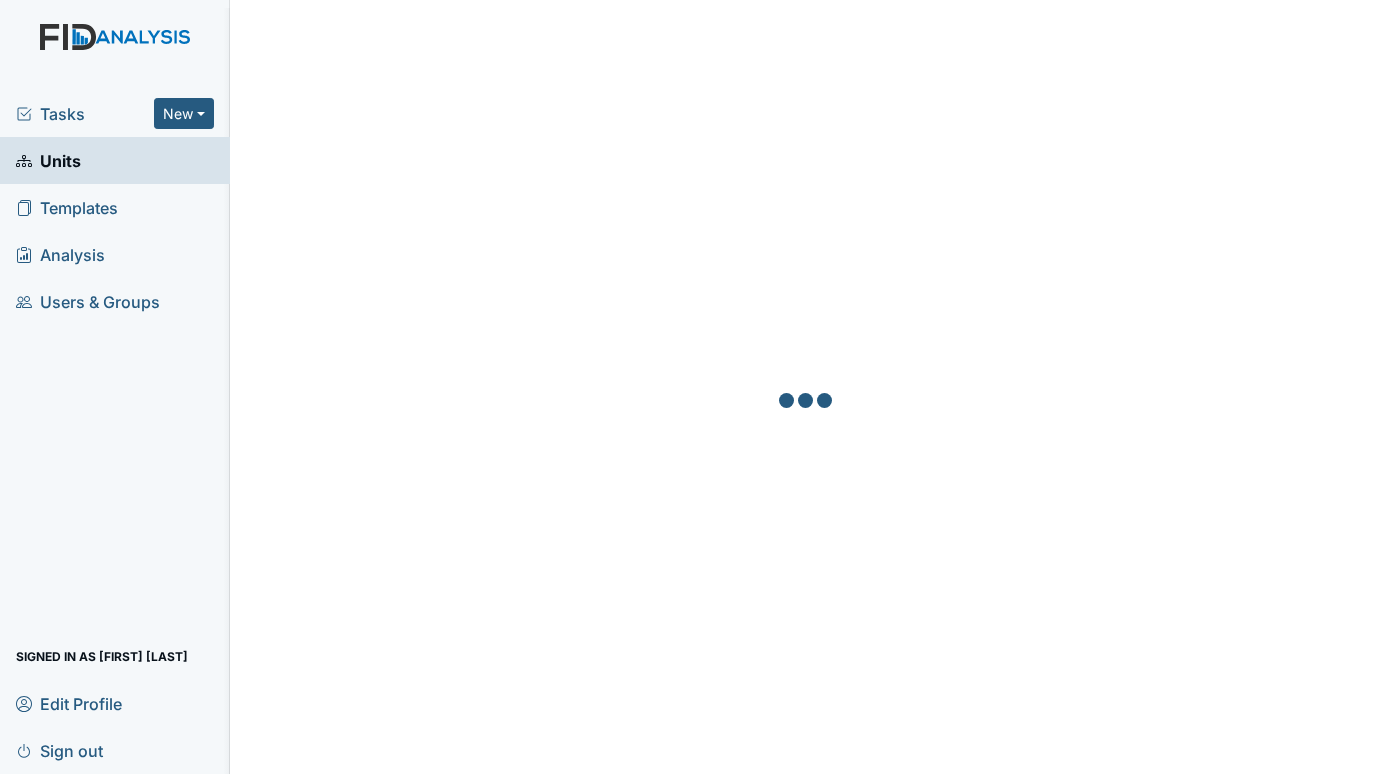 scroll, scrollTop: 0, scrollLeft: 0, axis: both 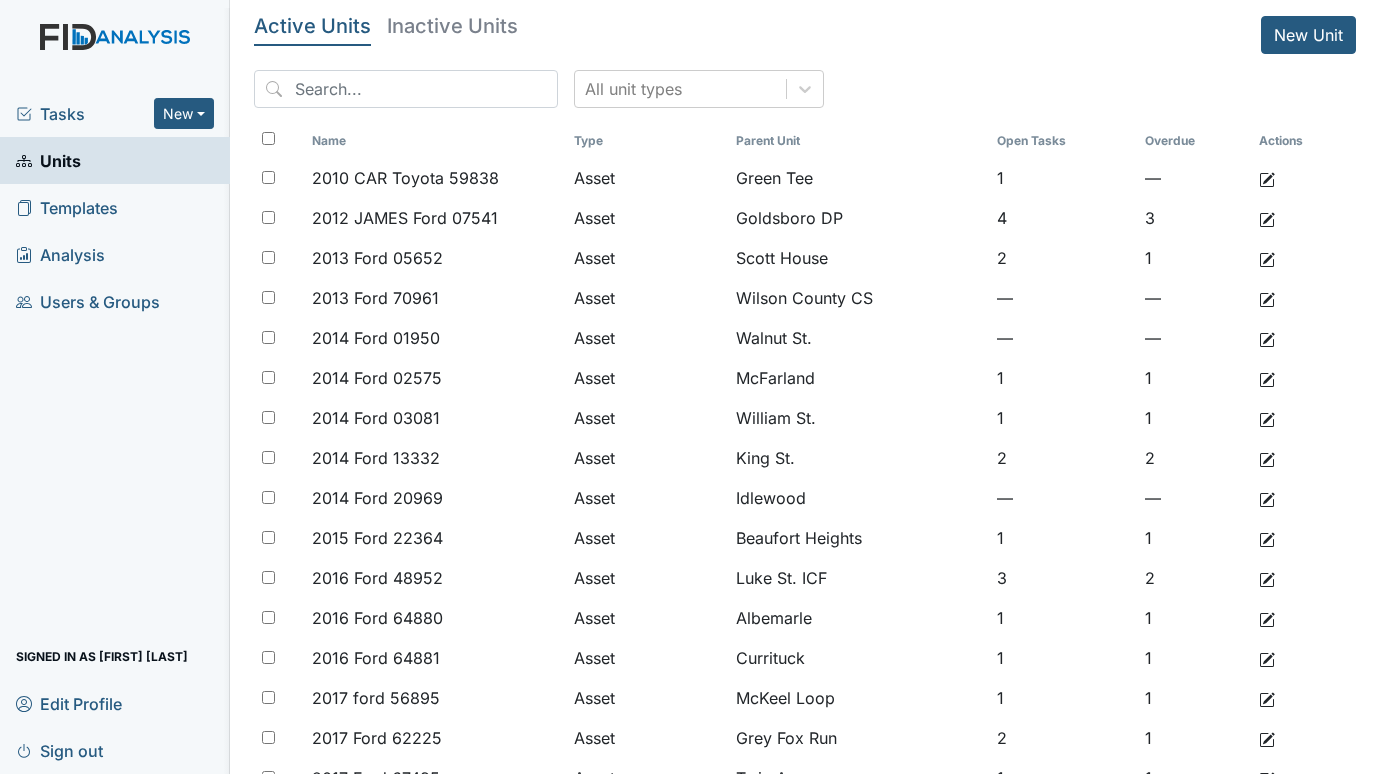 drag, startPoint x: 0, startPoint y: 0, endPoint x: 82, endPoint y: 158, distance: 178.01123 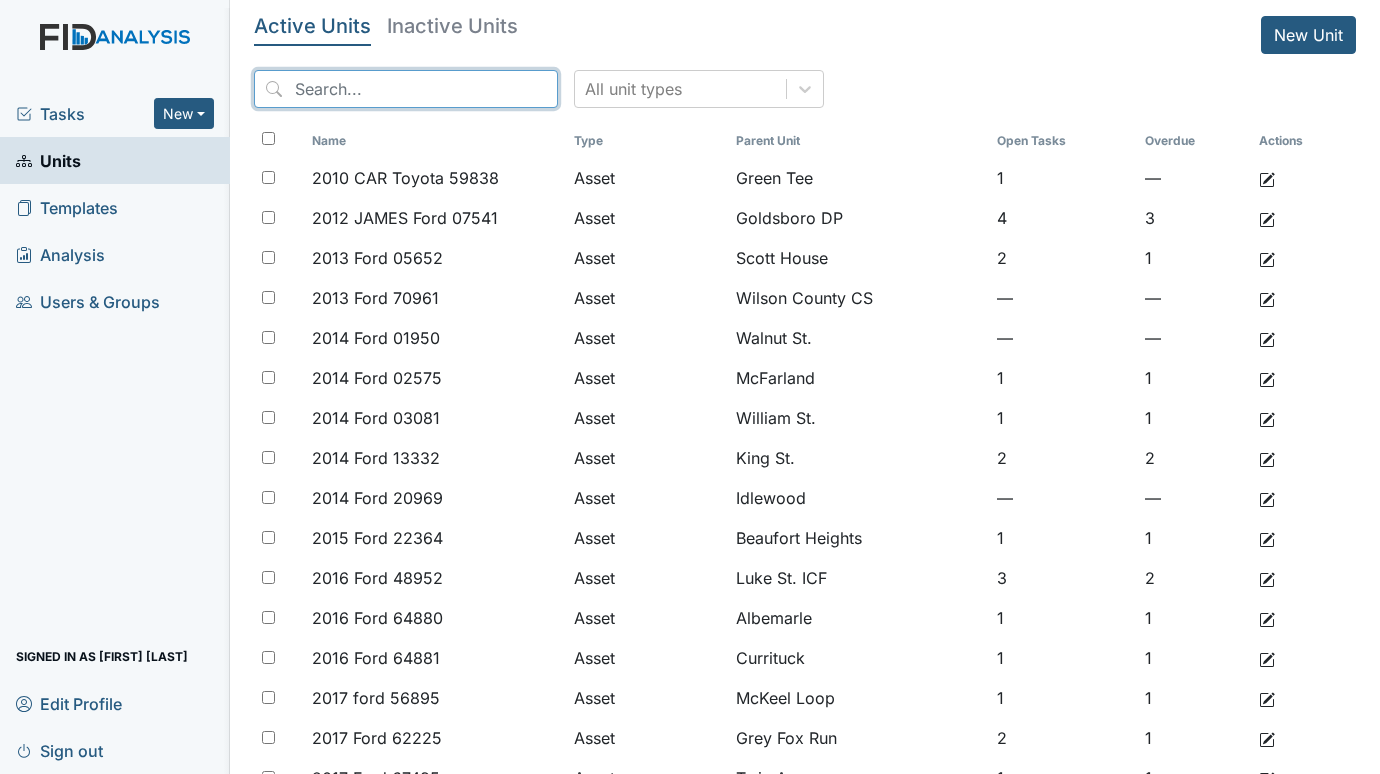 click at bounding box center [406, 89] 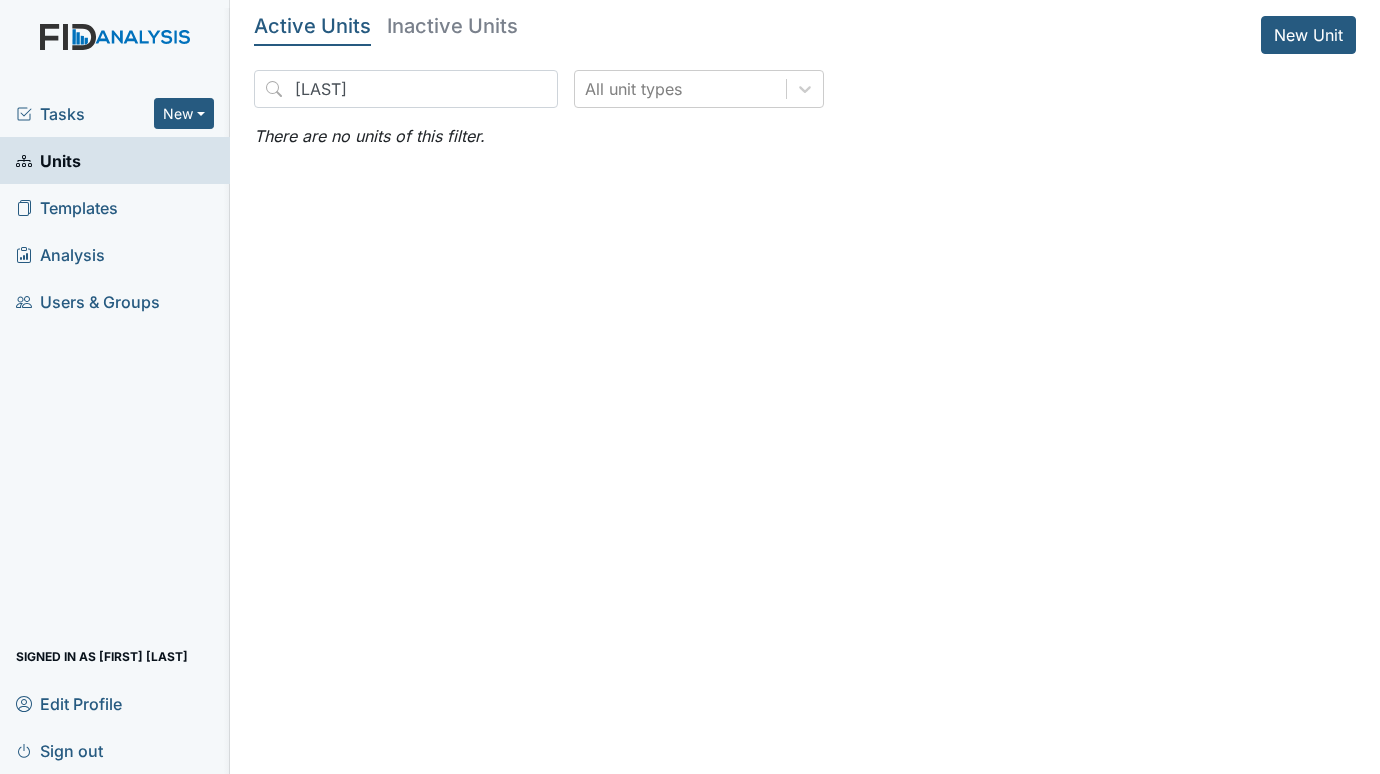 click on "Active Units Inactive Units New Unit moorehead All unit types There are no units of this filter.
Edit Profile
×
Your profile has been updated.
First name
Catherine
Last name
Price
Email
cprice@lifeincorporated.com
Password
Update Profile" at bounding box center (805, 387) 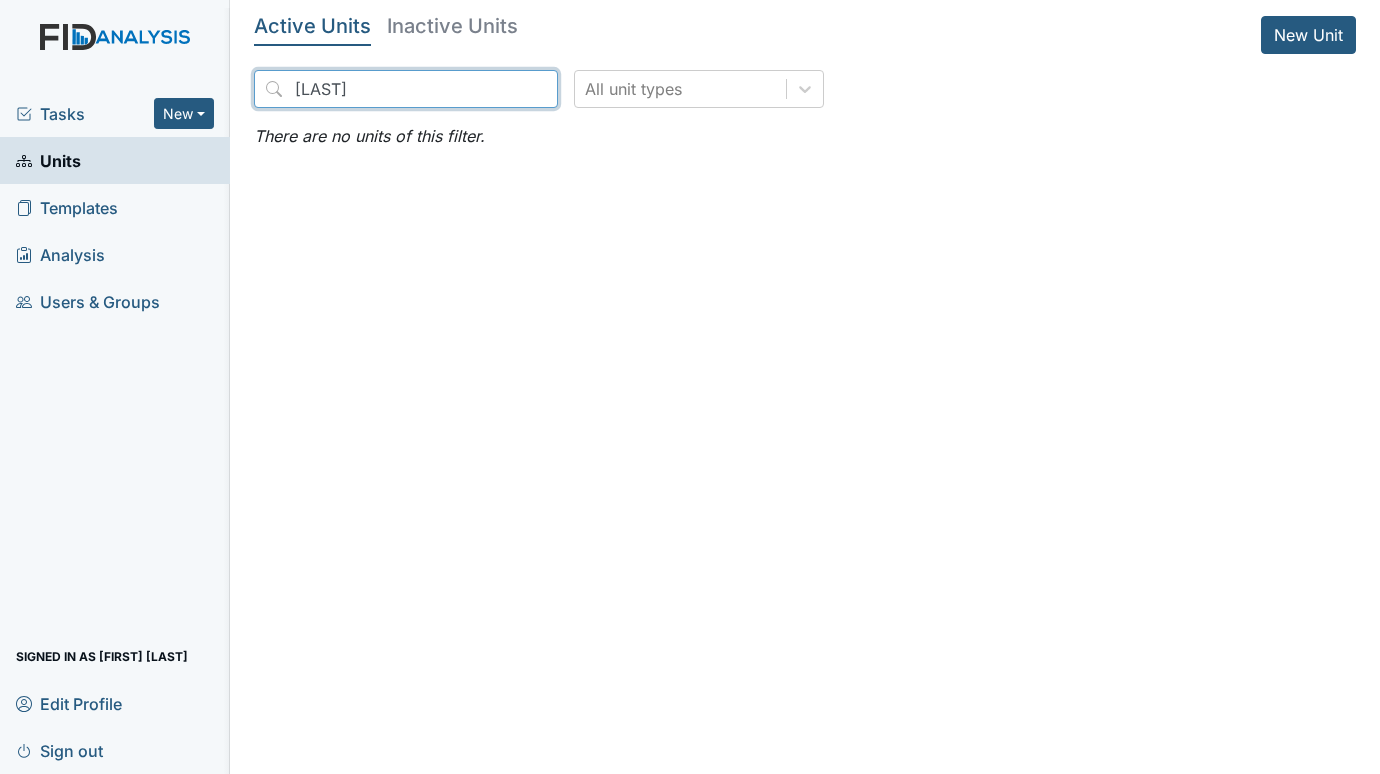 click on "moorehead" at bounding box center [406, 89] 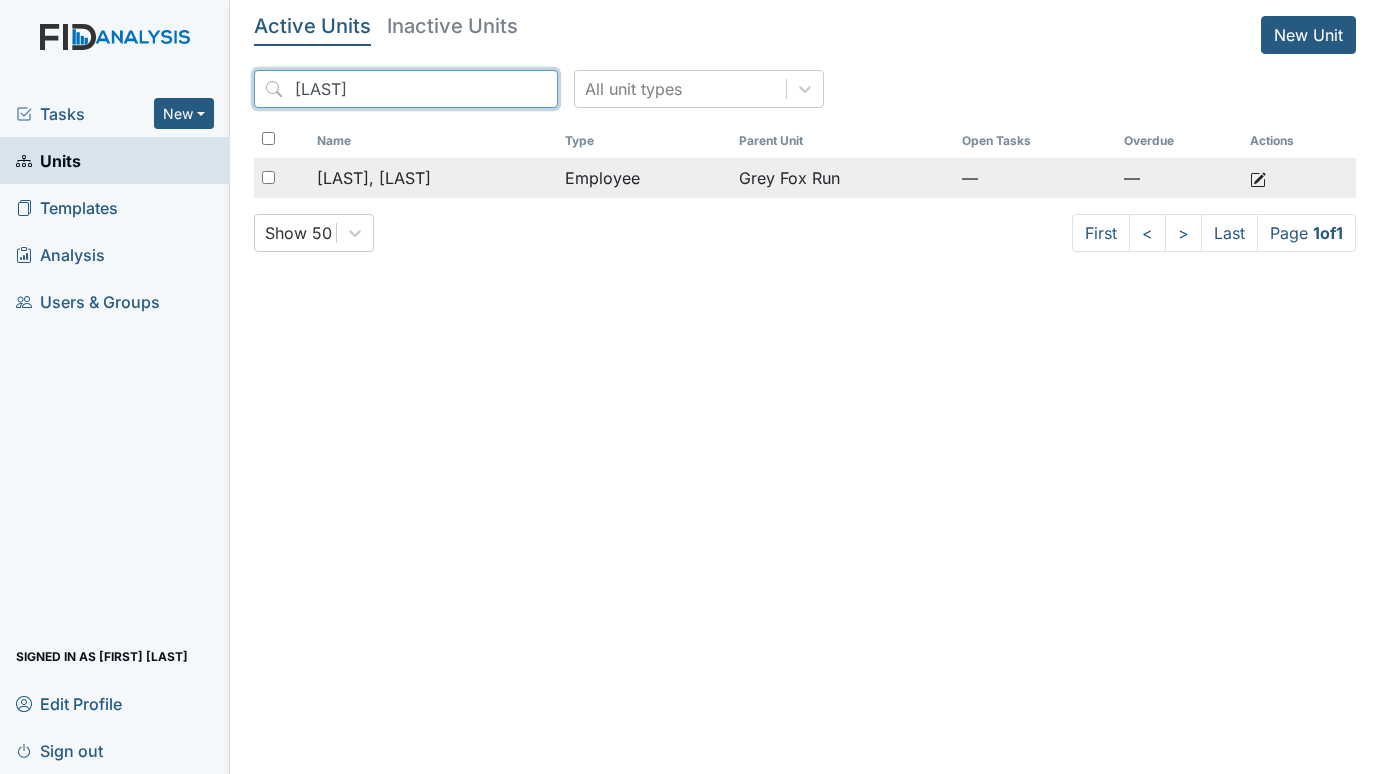 type on "morefield" 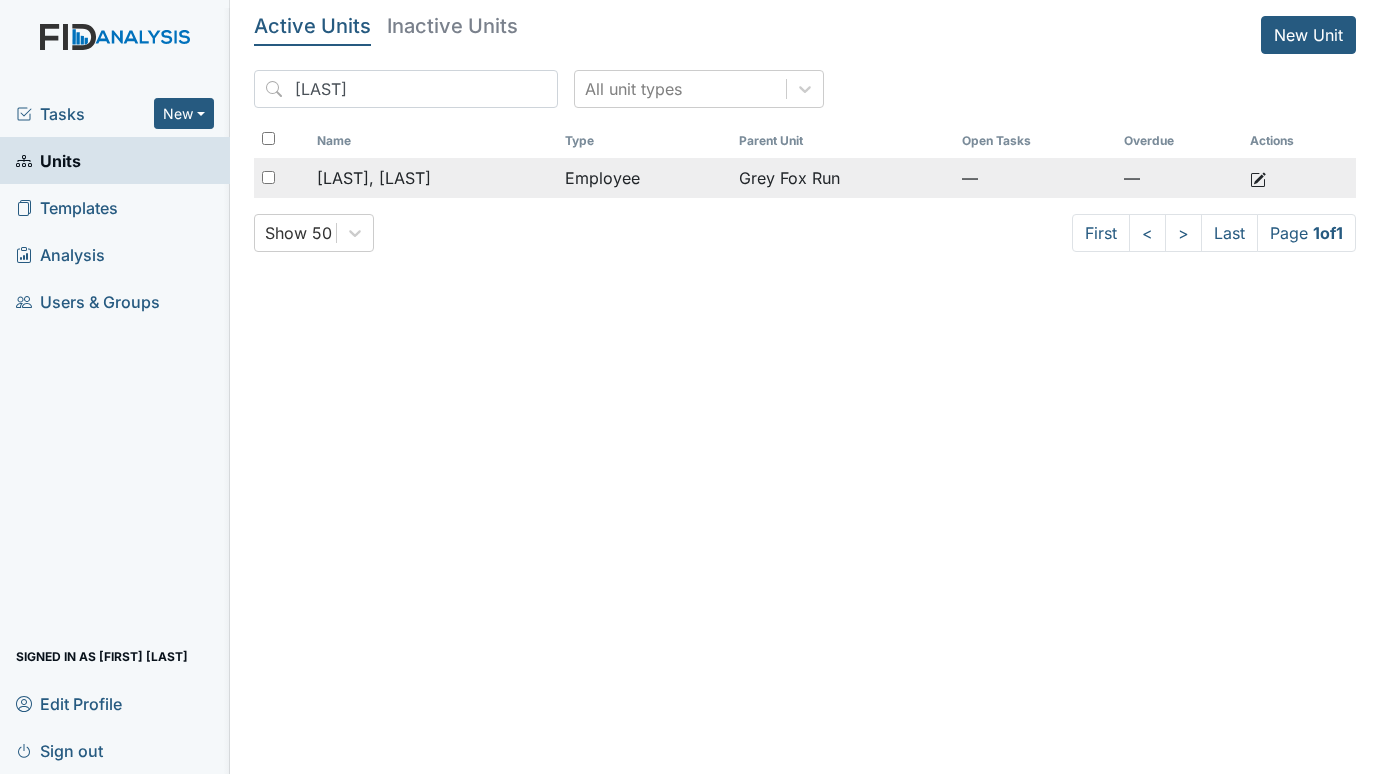 click on "Employee" at bounding box center [643, 178] 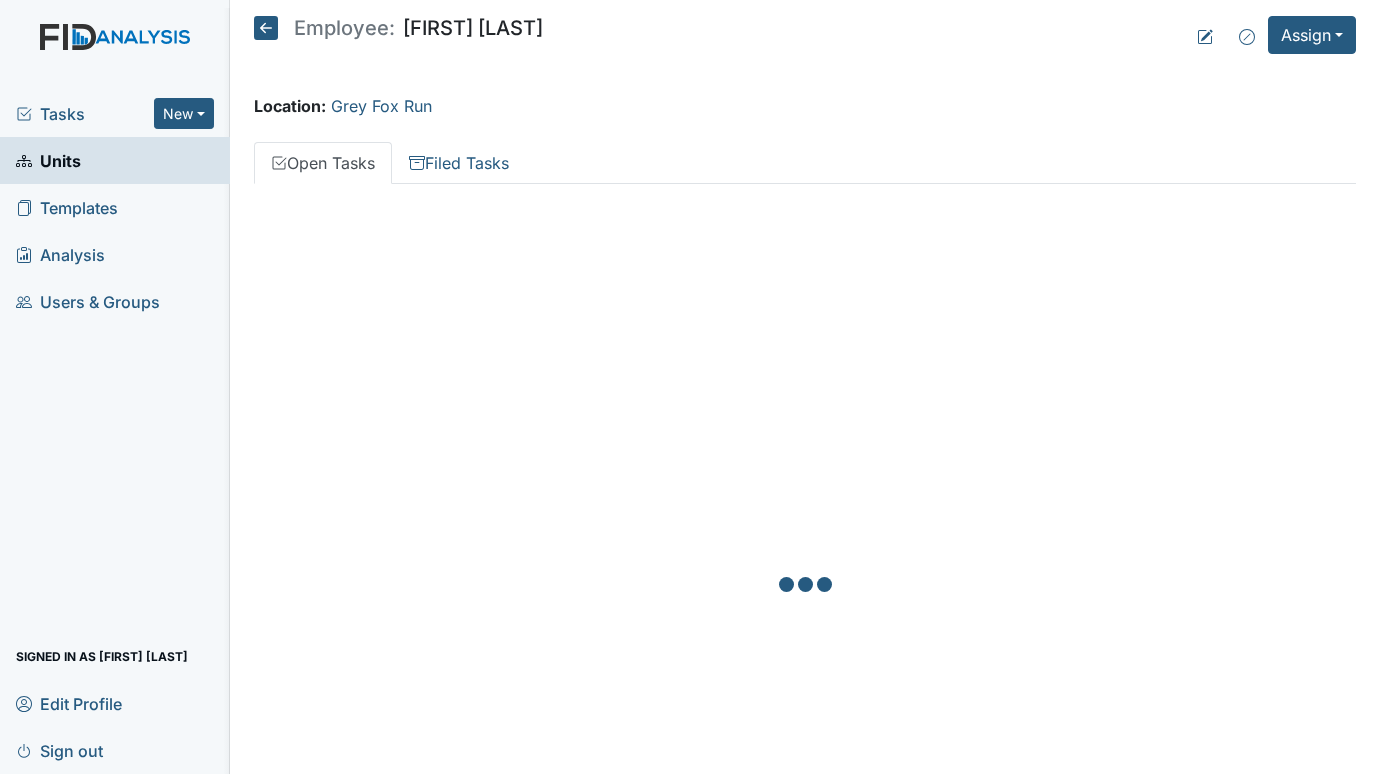 scroll, scrollTop: 0, scrollLeft: 0, axis: both 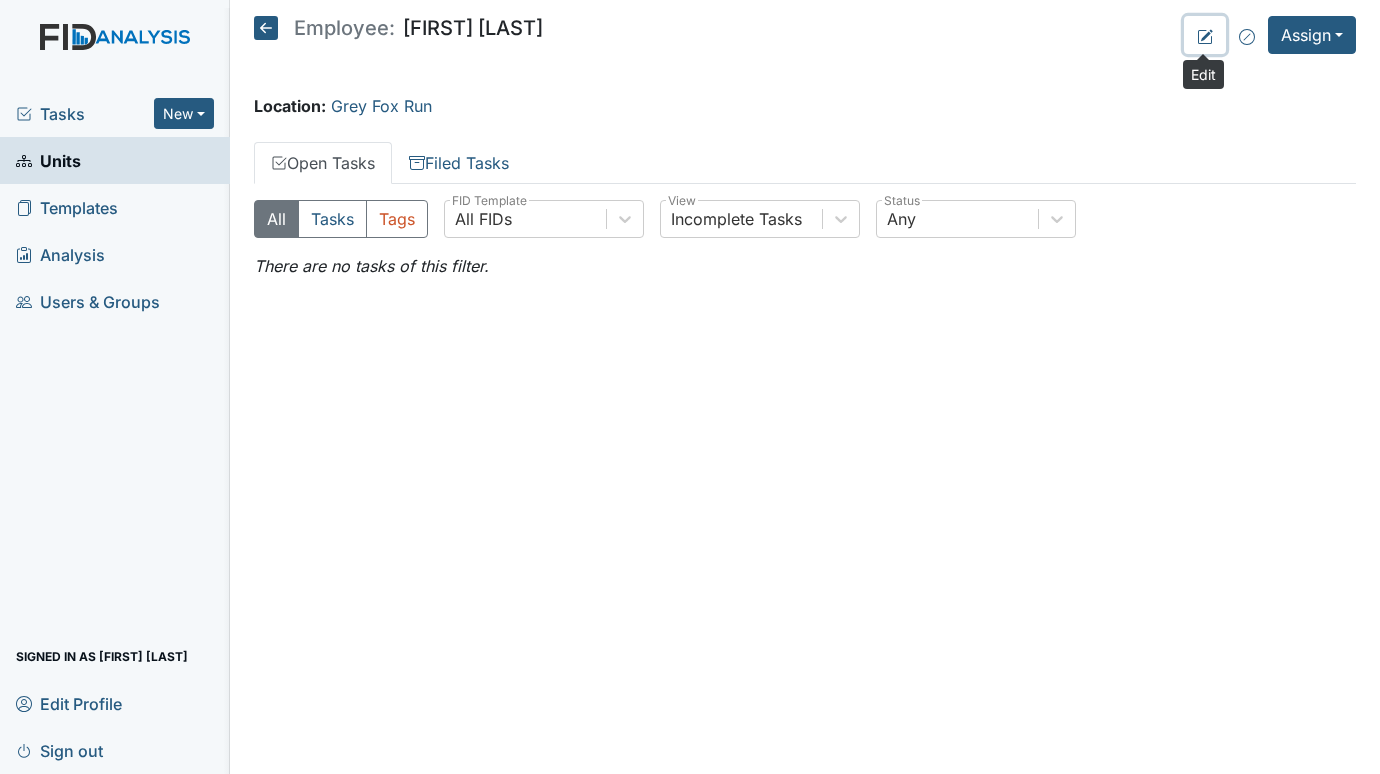 click 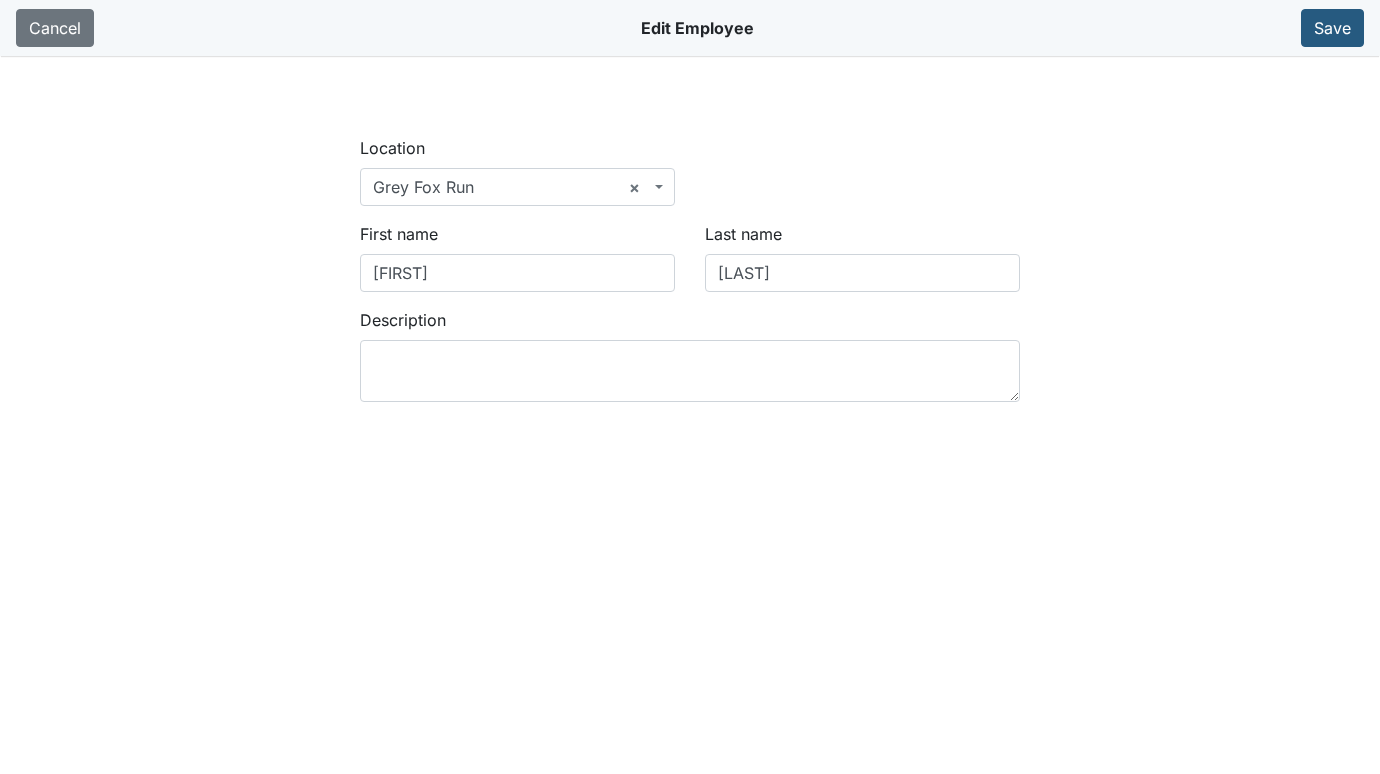 scroll, scrollTop: 0, scrollLeft: 0, axis: both 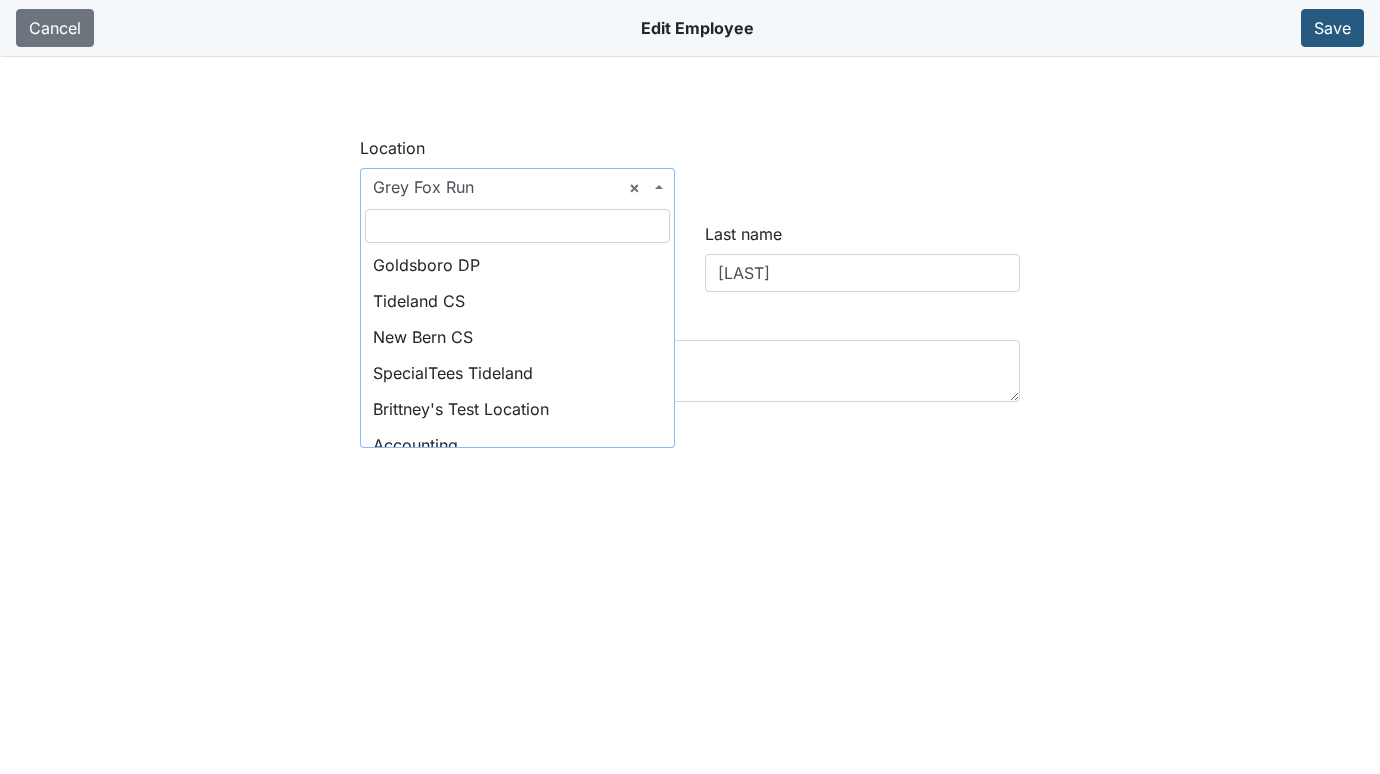 click on "× [NAME]" at bounding box center (517, 187) 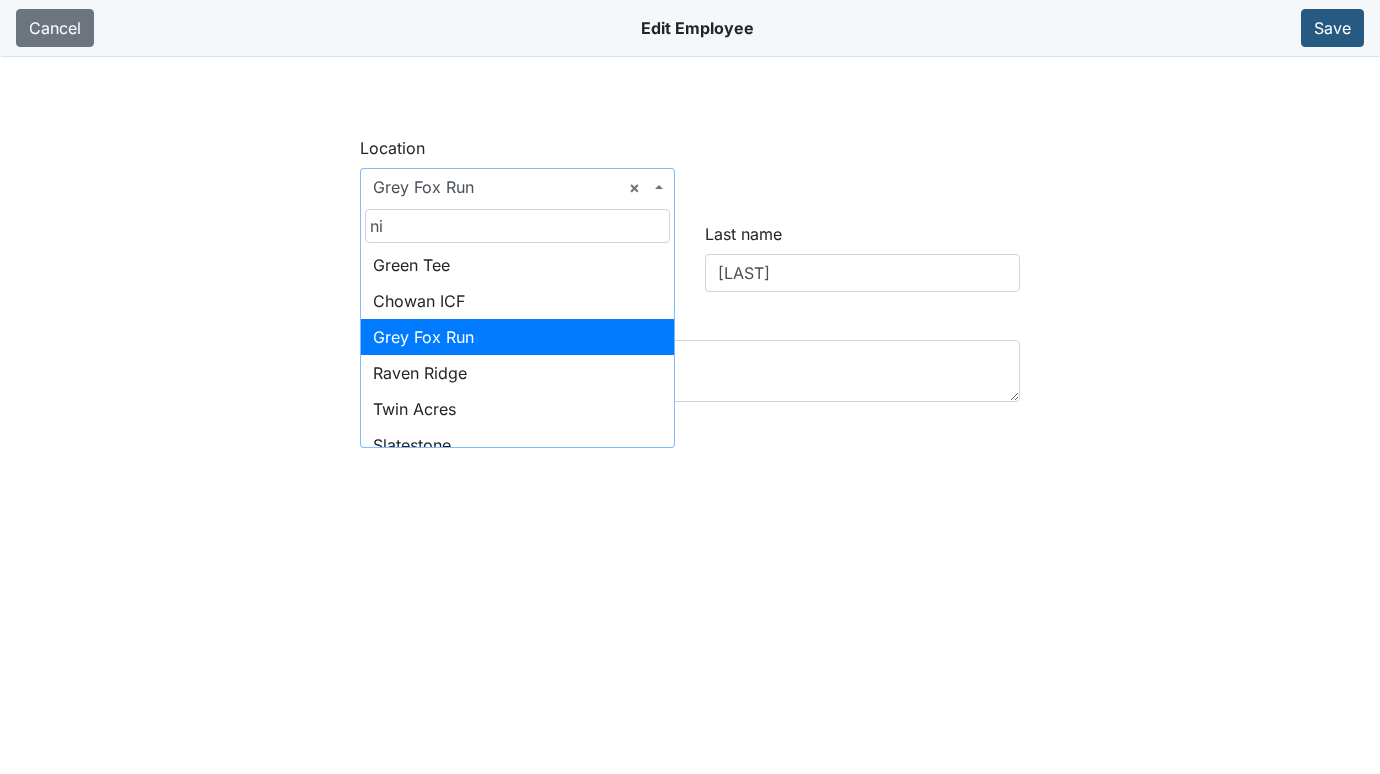 scroll, scrollTop: 0, scrollLeft: 0, axis: both 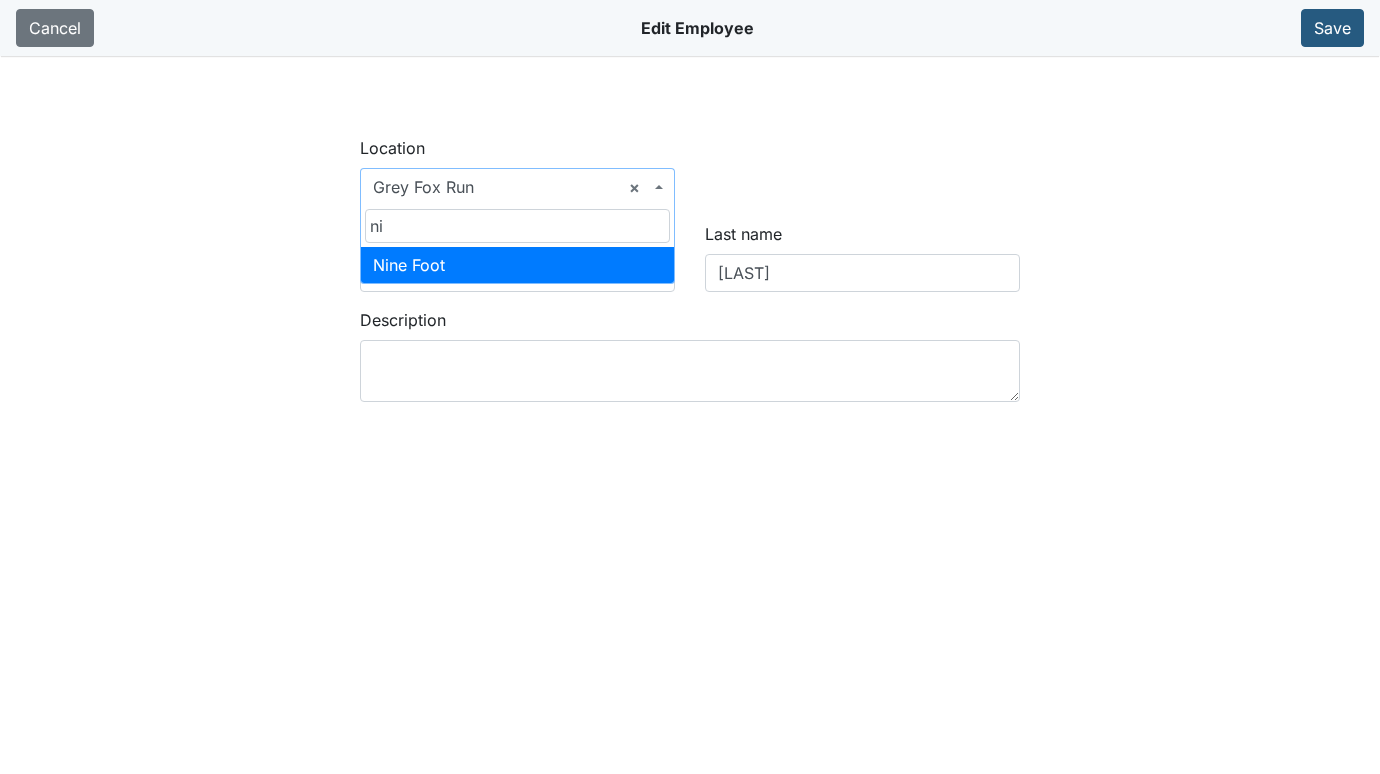 type on "ni" 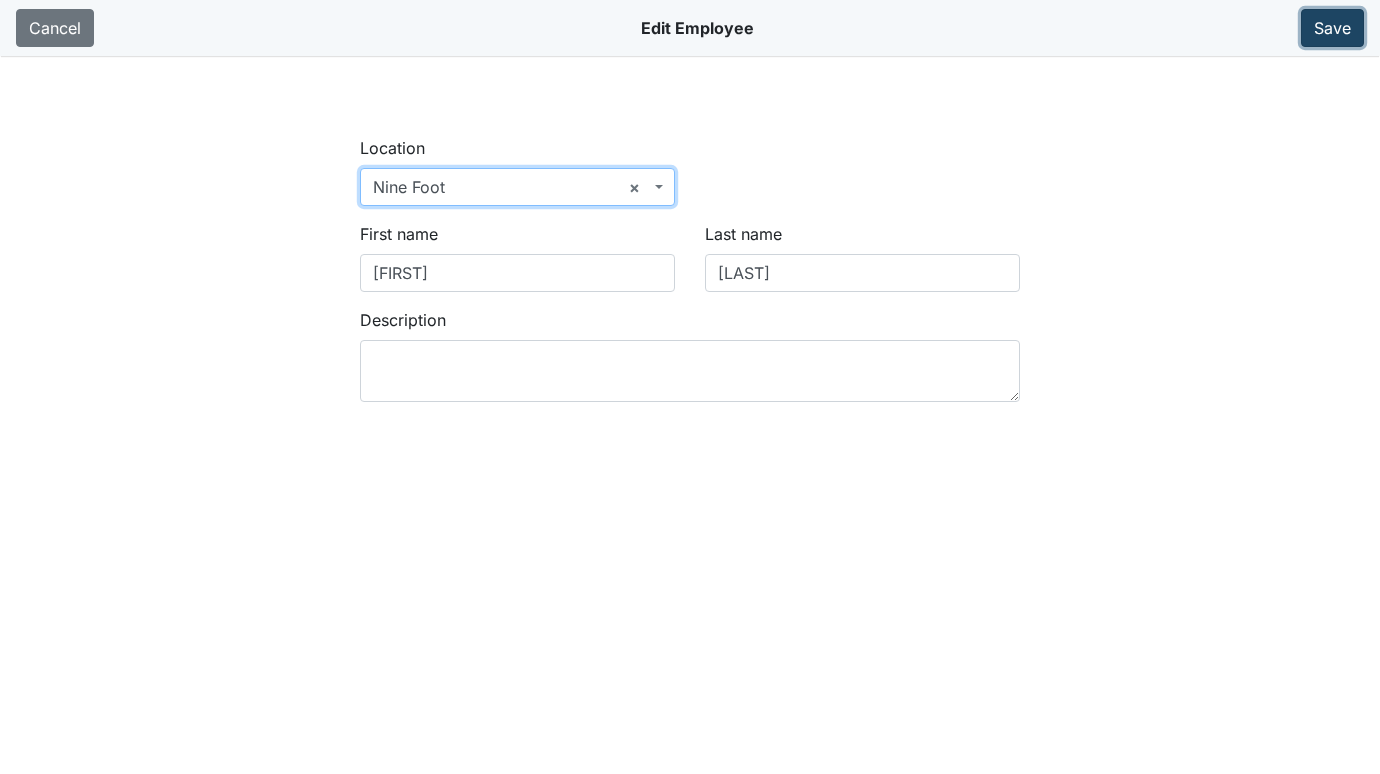 click on "Save" at bounding box center (1332, 28) 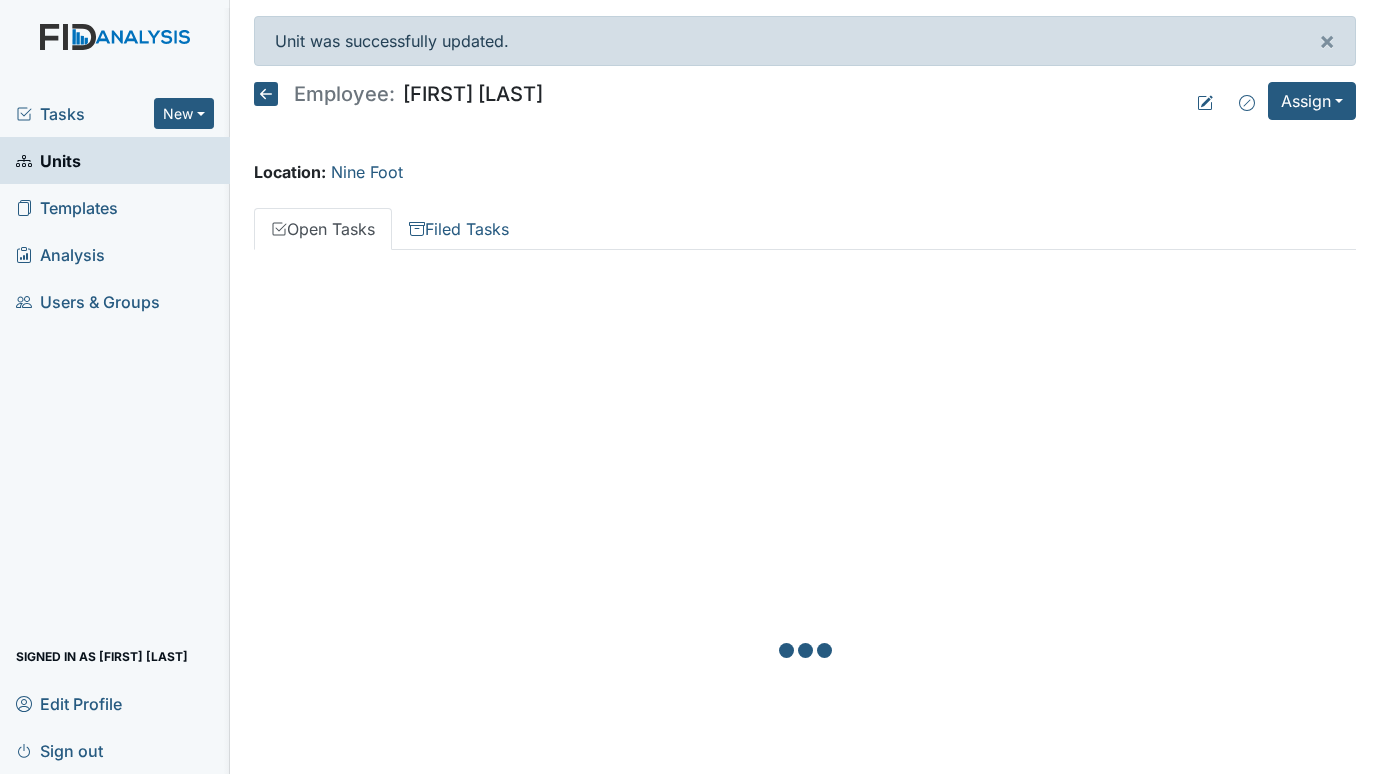 scroll, scrollTop: 0, scrollLeft: 0, axis: both 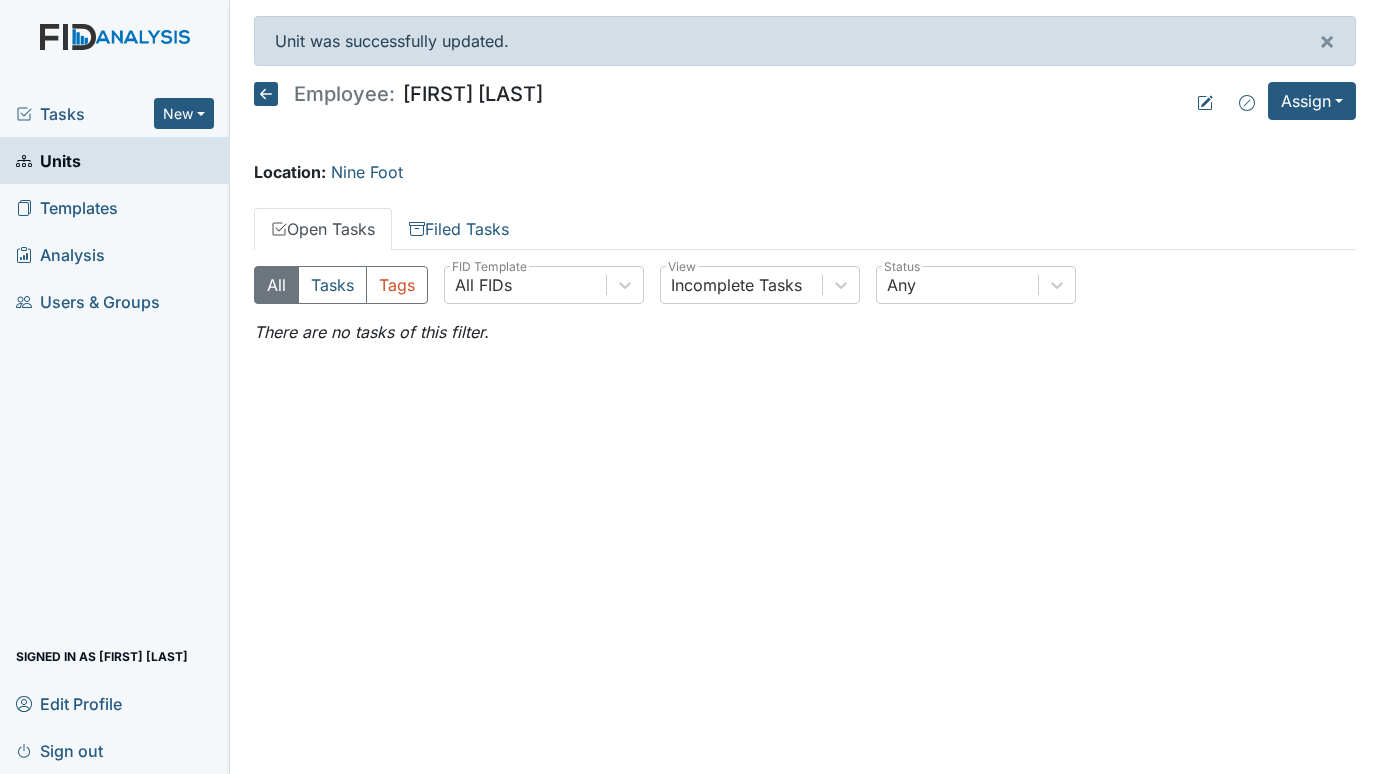 click on "Units" at bounding box center [48, 160] 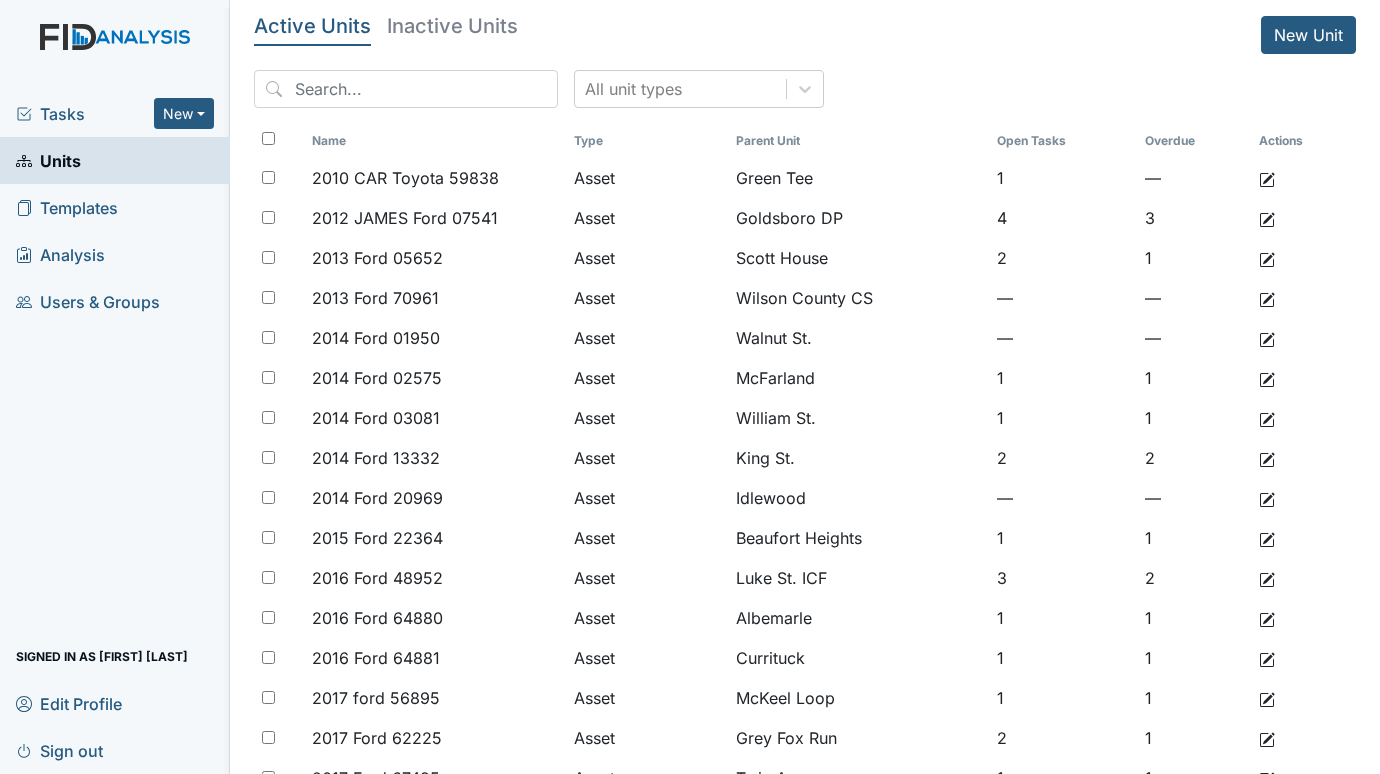 scroll, scrollTop: 0, scrollLeft: 0, axis: both 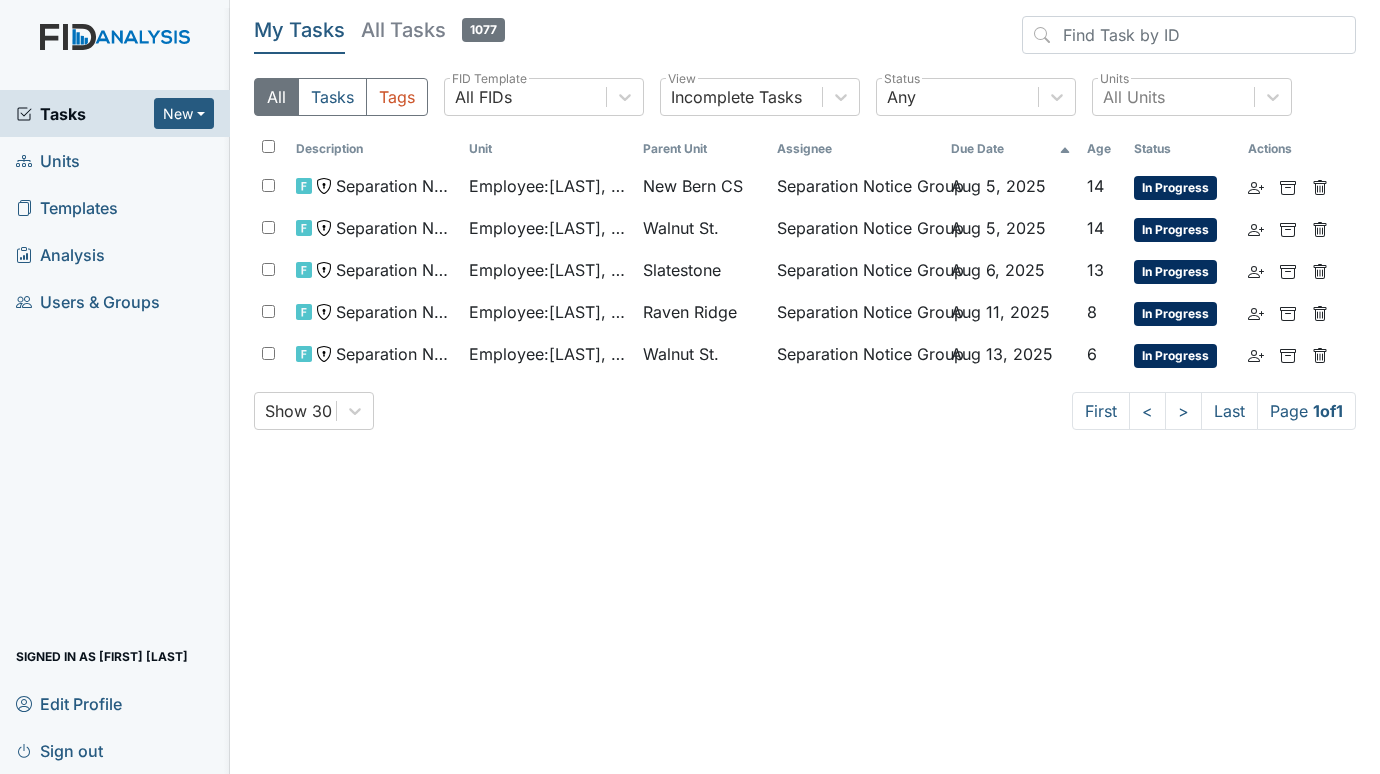 click on "Units" at bounding box center (48, 160) 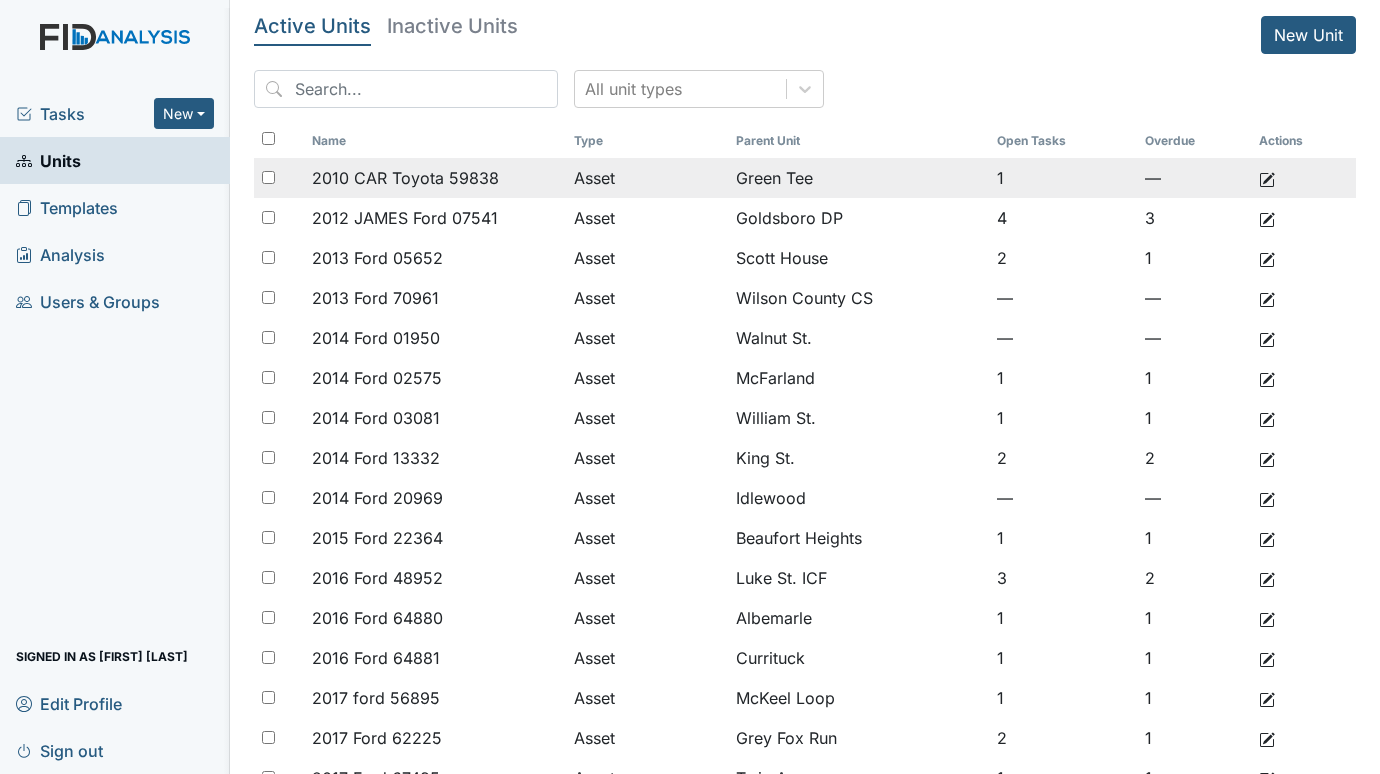 scroll, scrollTop: 0, scrollLeft: 0, axis: both 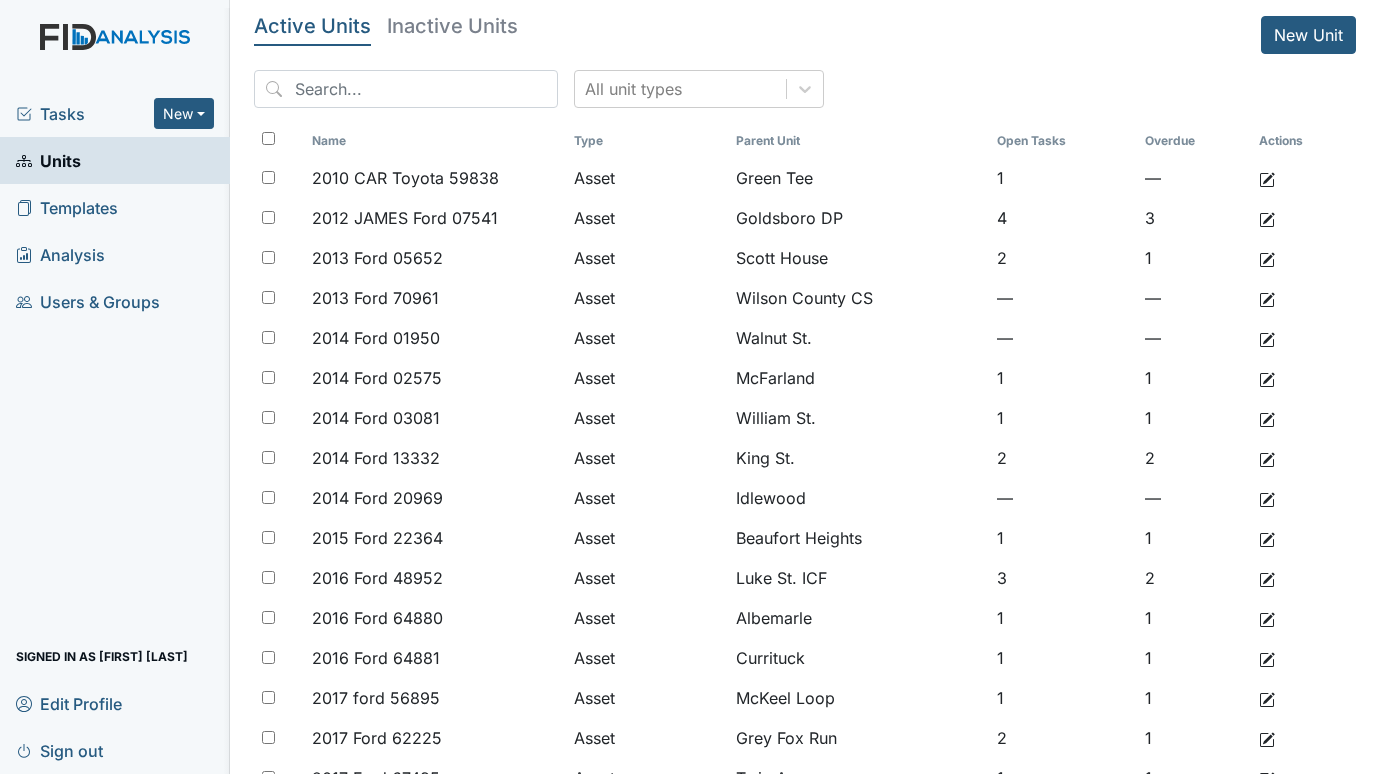 click on "Tasks" at bounding box center (85, 114) 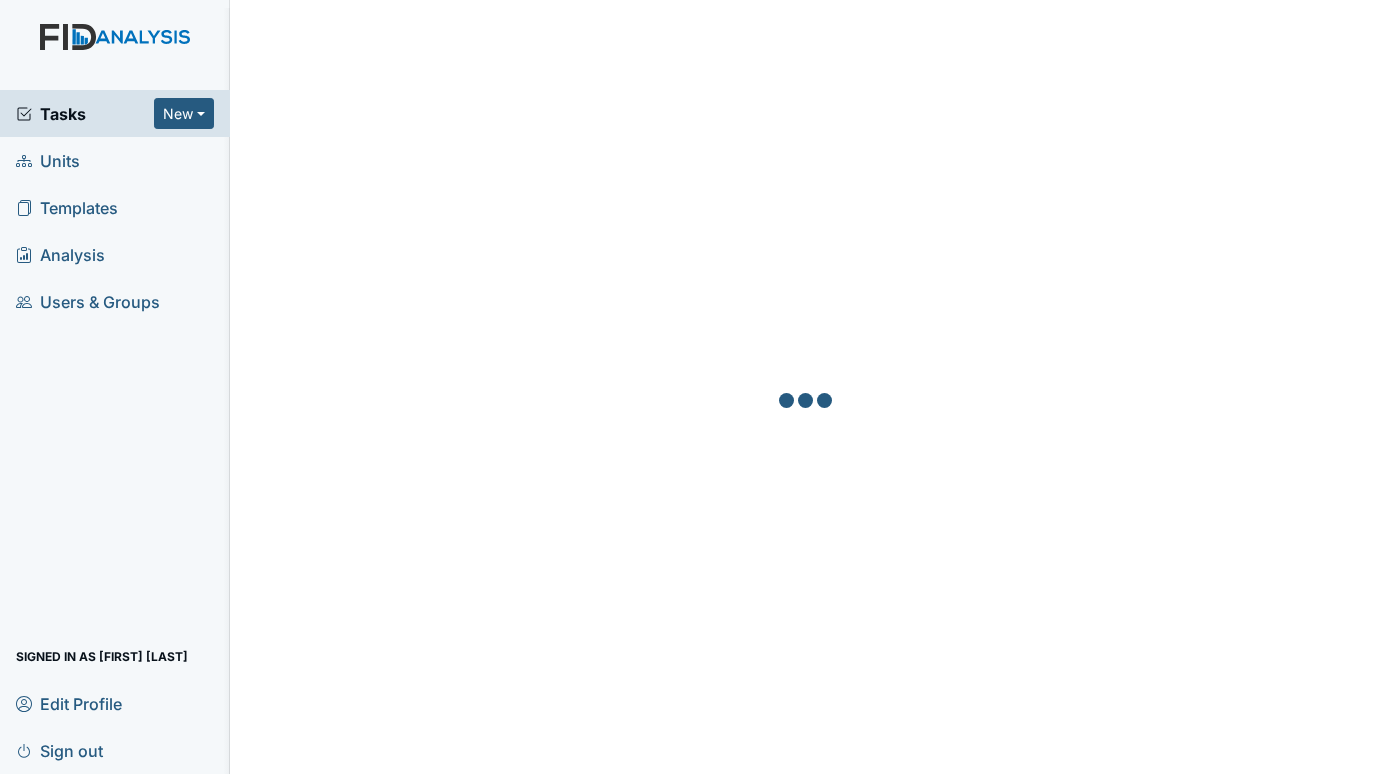 scroll, scrollTop: 0, scrollLeft: 0, axis: both 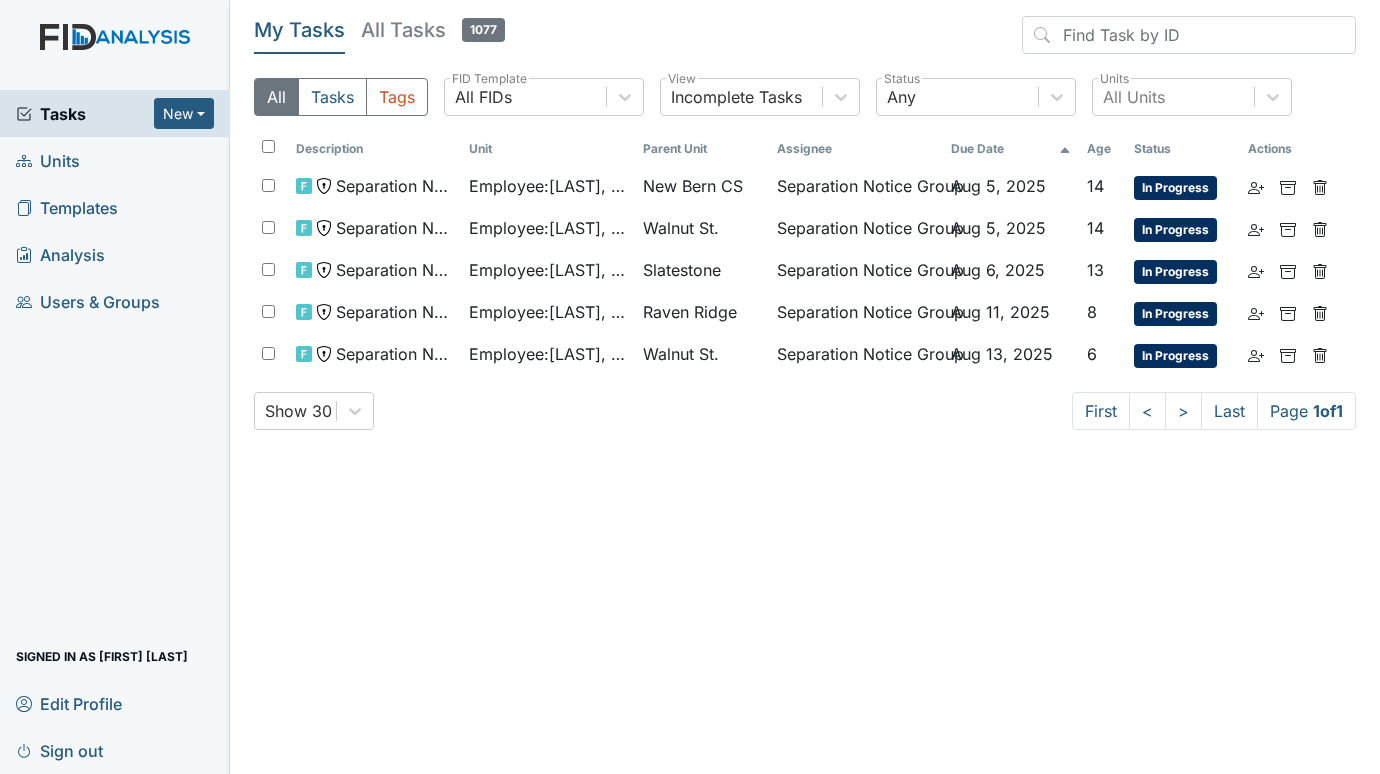 click on "Units" at bounding box center (48, 160) 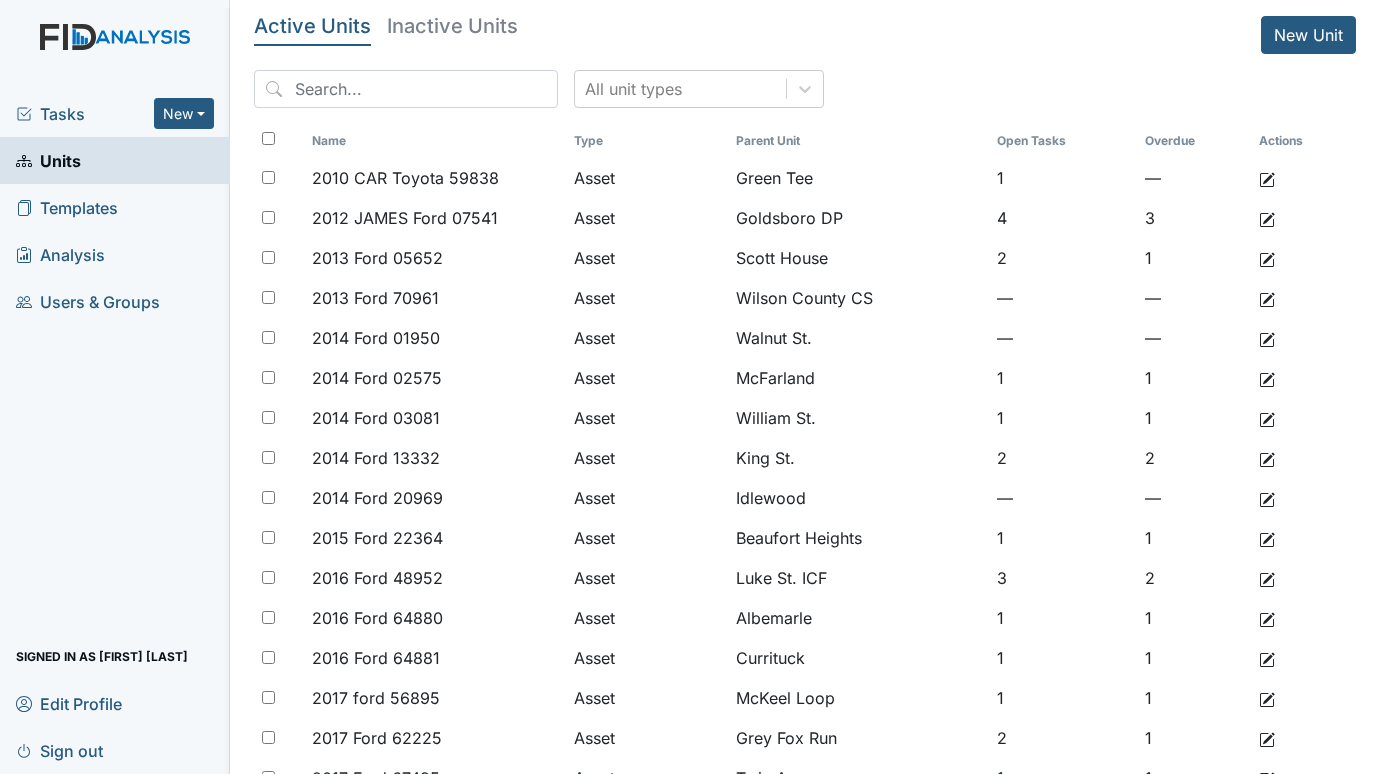 scroll, scrollTop: 0, scrollLeft: 0, axis: both 